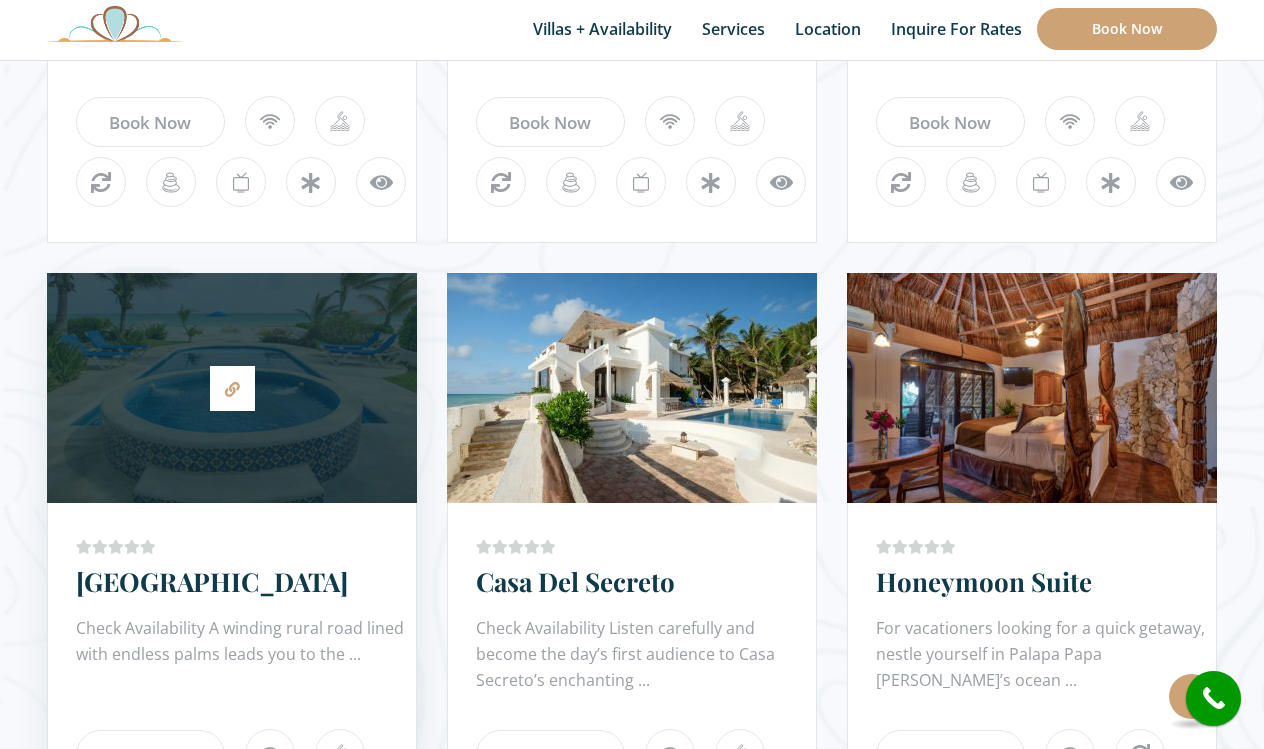 scroll, scrollTop: 1641, scrollLeft: 0, axis: vertical 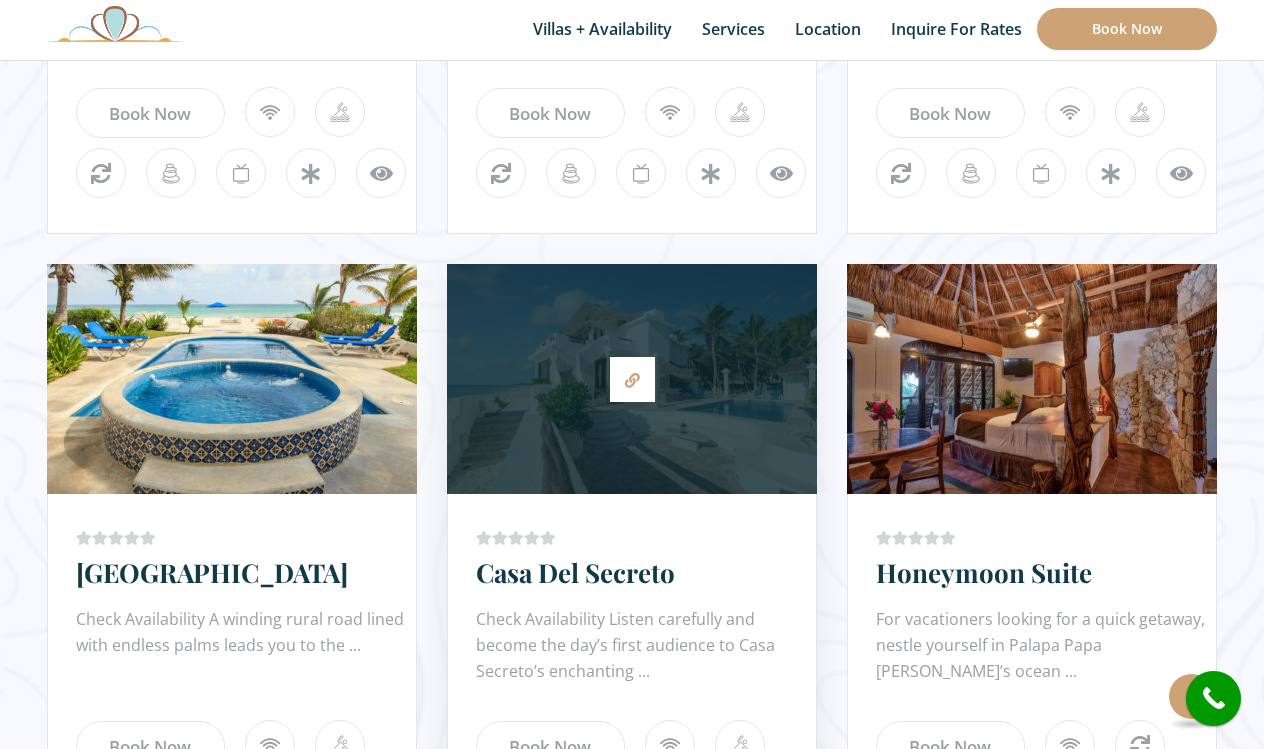 click at bounding box center (632, 379) 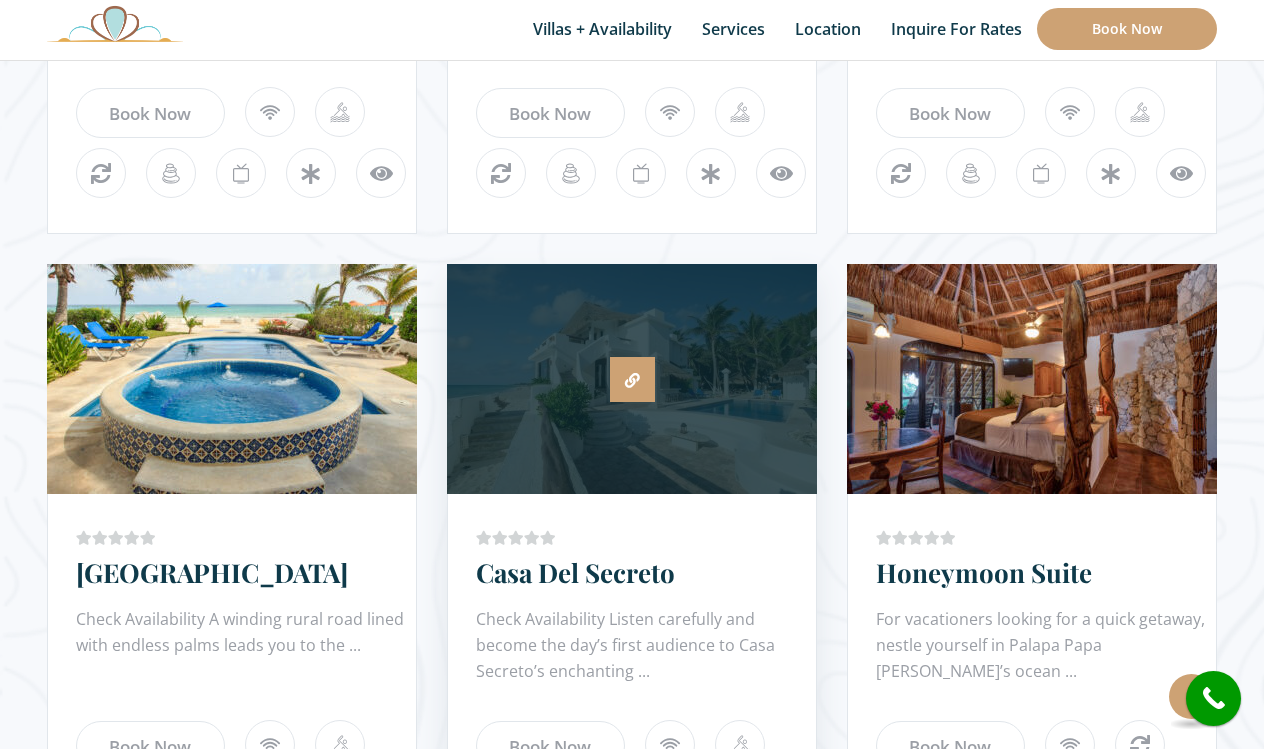 click at bounding box center (632, 379) 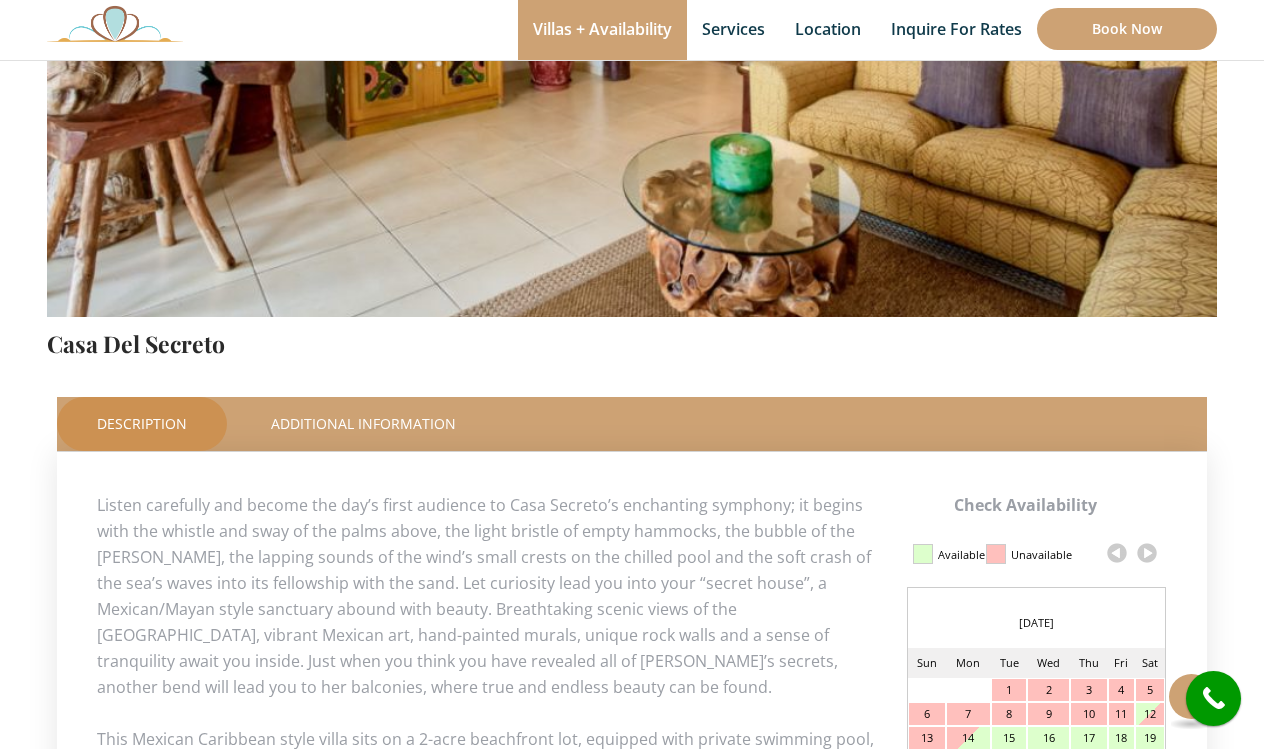scroll, scrollTop: 546, scrollLeft: 0, axis: vertical 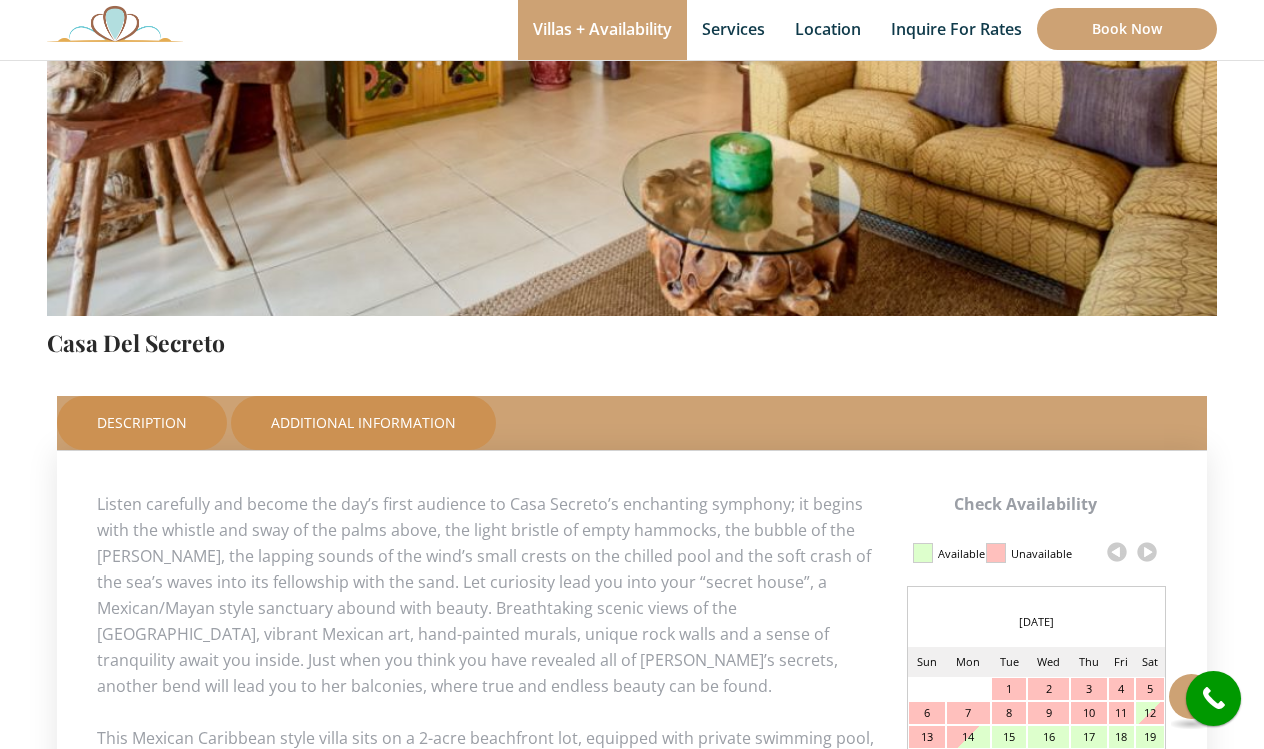 click on "Additional Information" at bounding box center (363, 423) 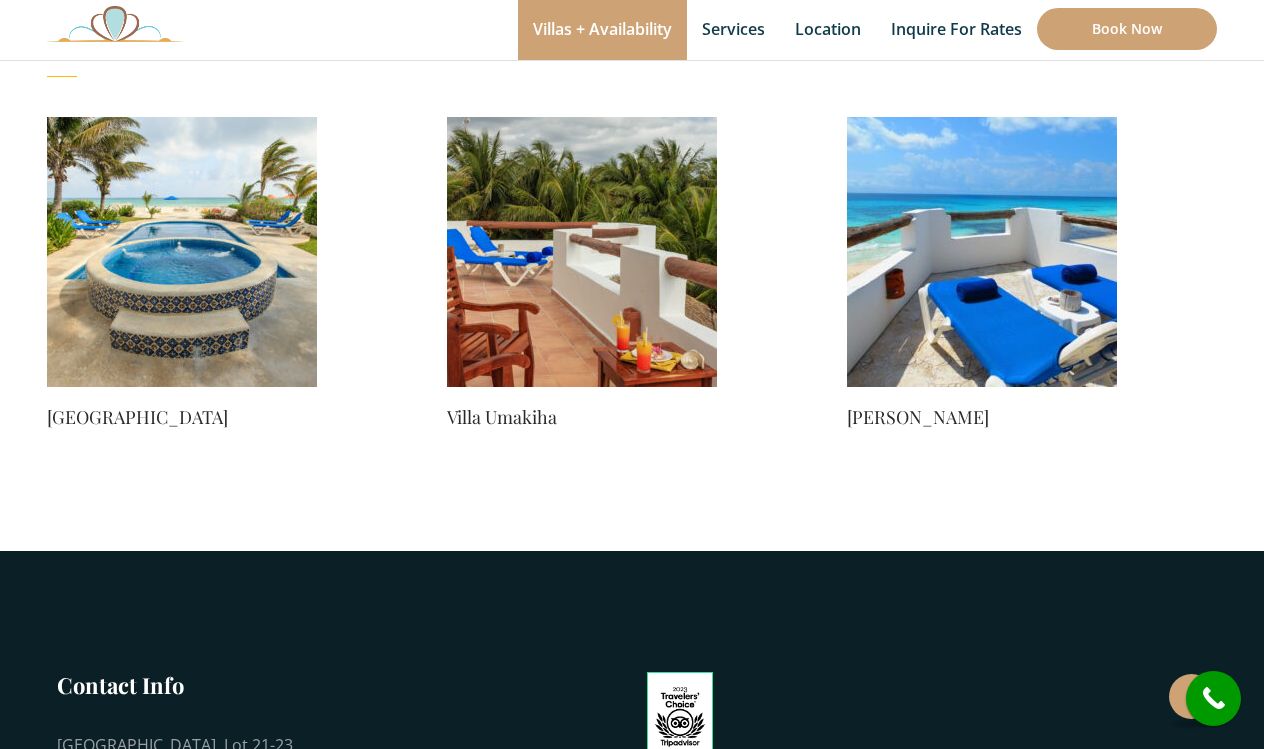 scroll, scrollTop: 1619, scrollLeft: 0, axis: vertical 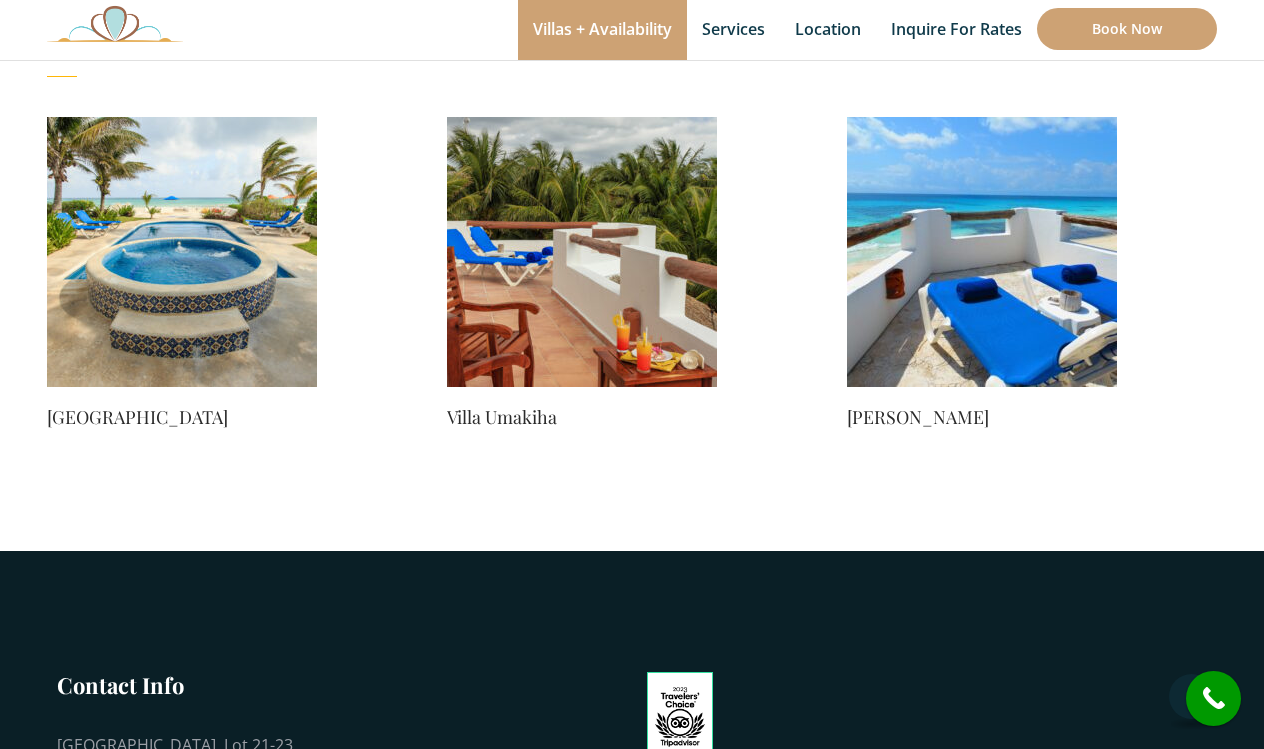 click at bounding box center (1191, 696) 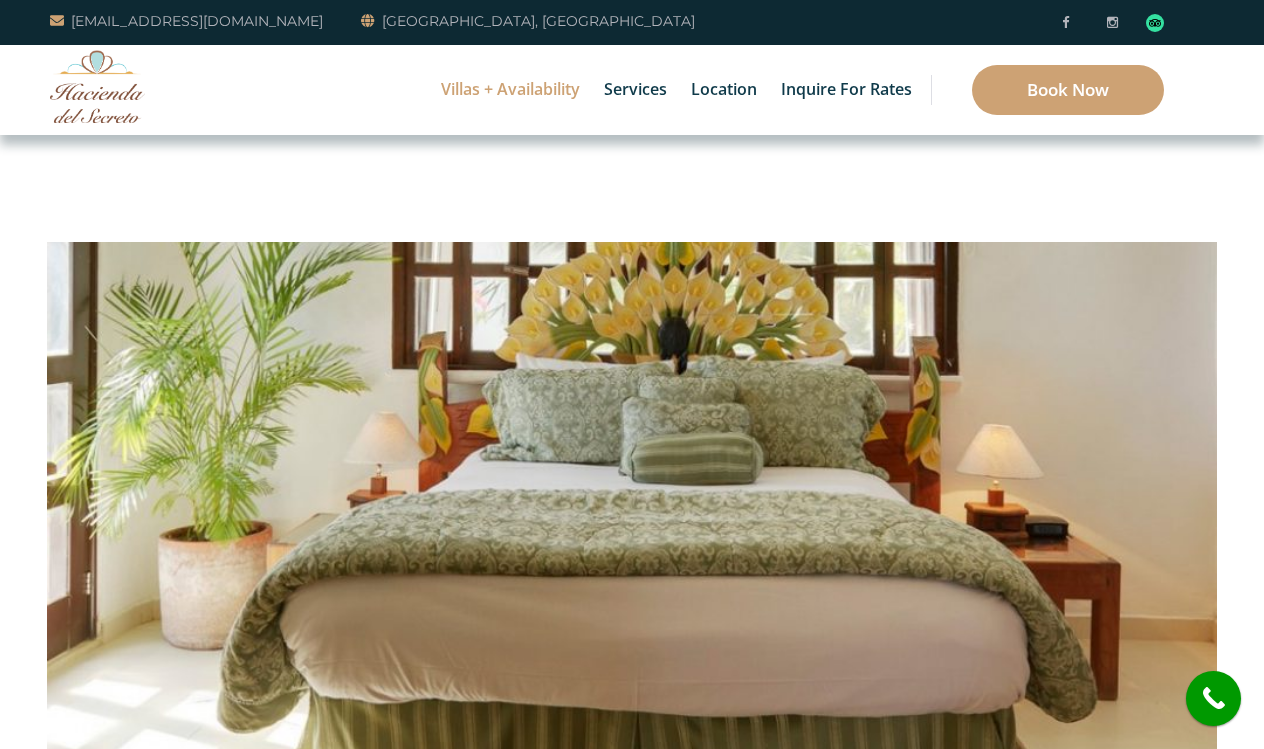 scroll, scrollTop: 0, scrollLeft: 0, axis: both 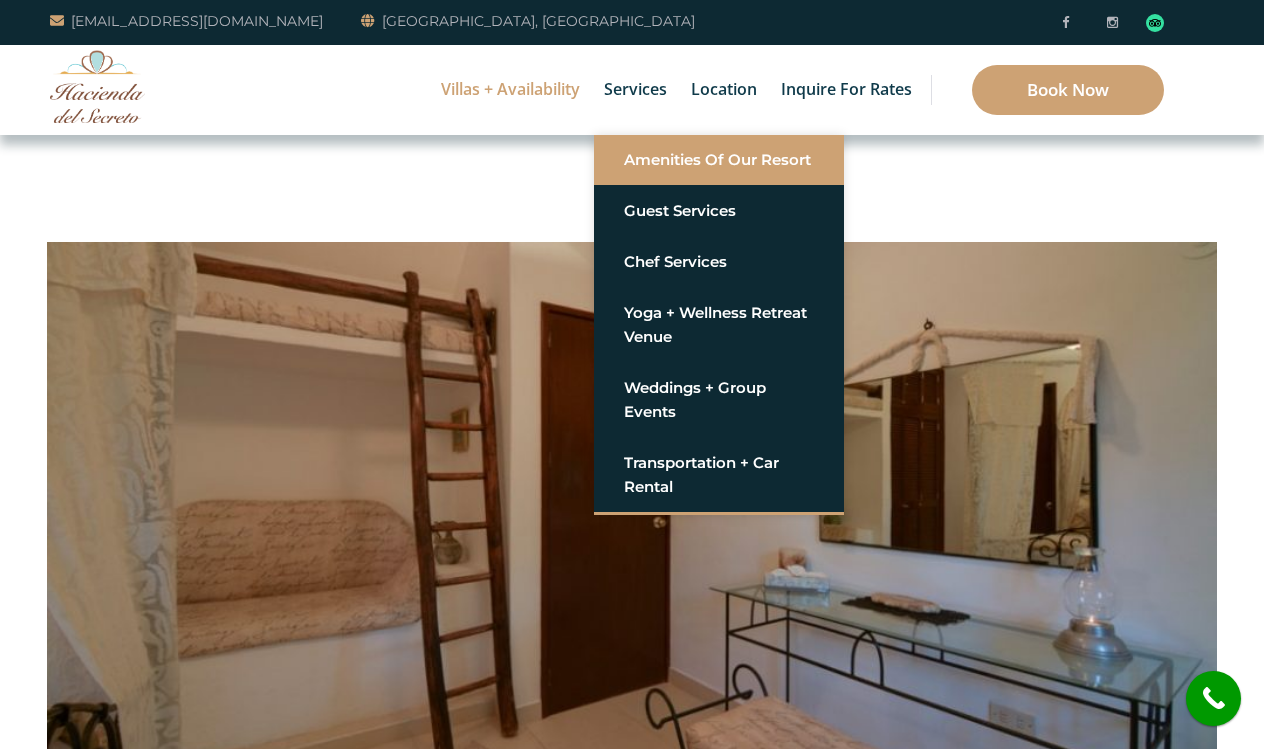 click on "Amenities of Our Resort" at bounding box center [719, 160] 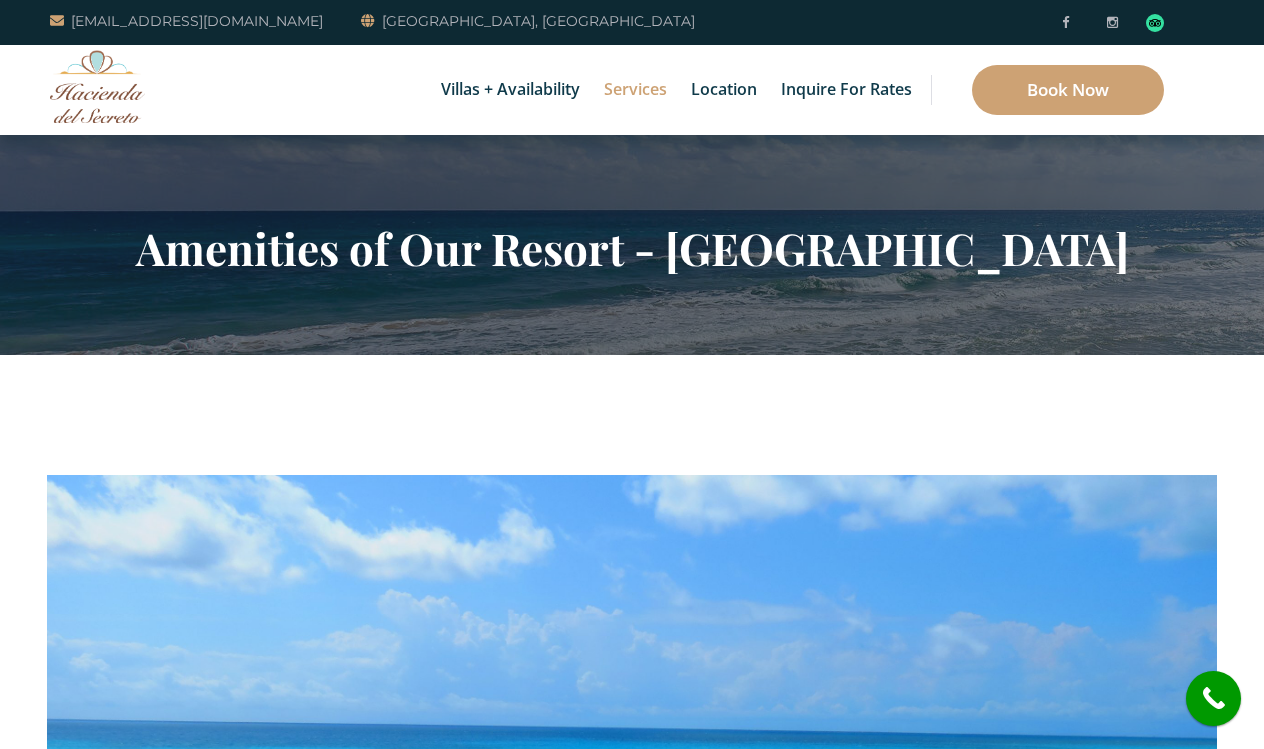 scroll, scrollTop: 0, scrollLeft: 0, axis: both 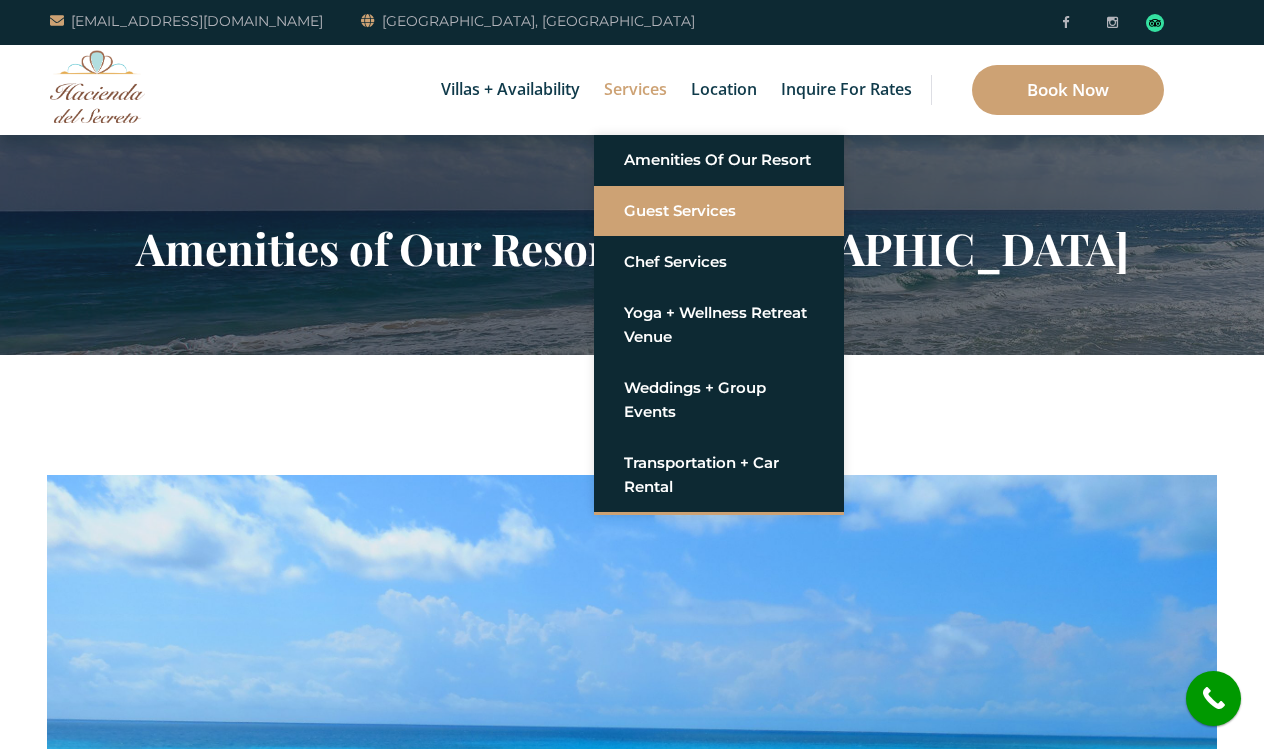click on "Guest Services" at bounding box center [719, 211] 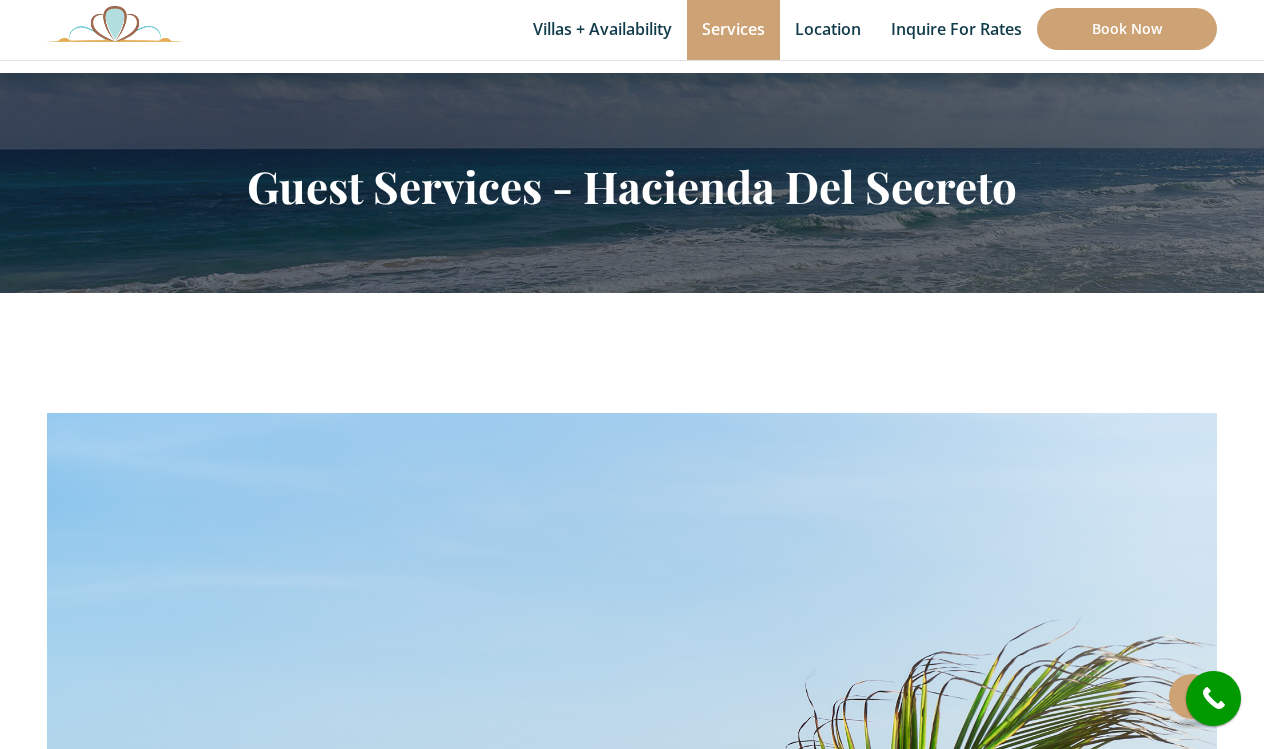 scroll, scrollTop: 41, scrollLeft: 0, axis: vertical 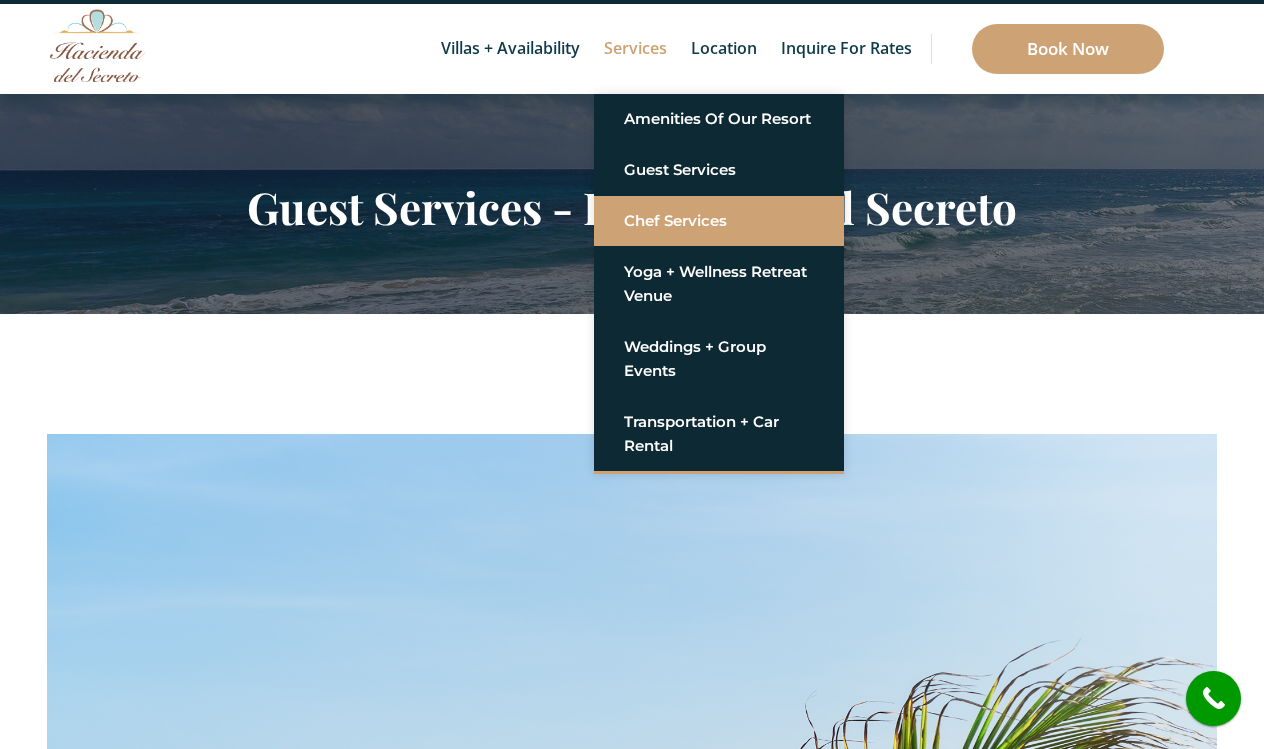 click on "Chef Services" at bounding box center [719, 221] 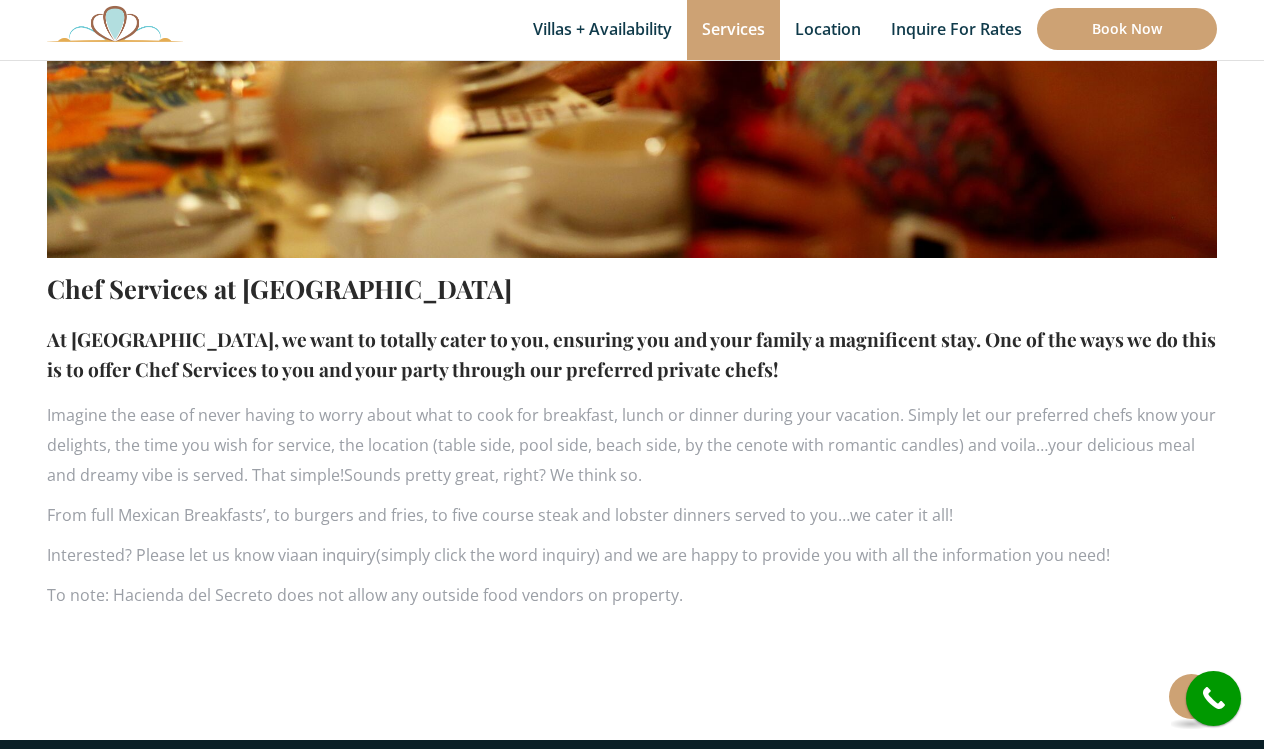 scroll, scrollTop: 997, scrollLeft: 0, axis: vertical 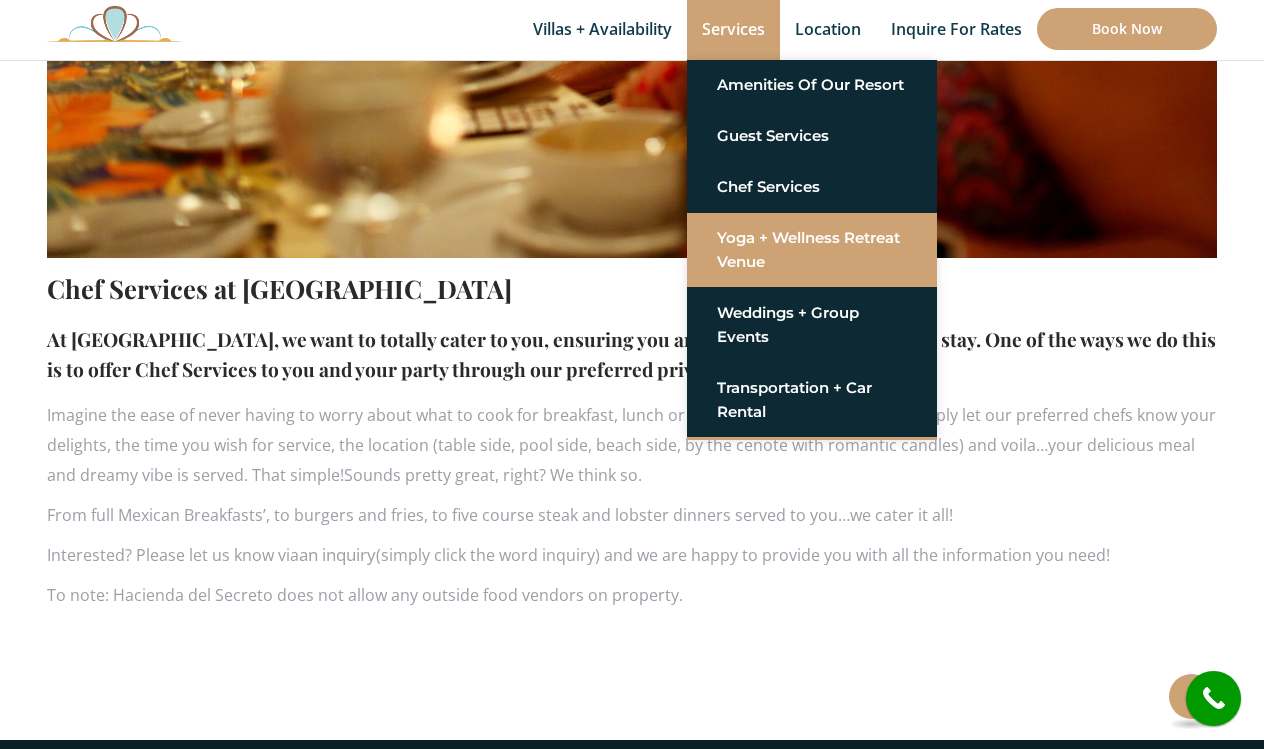 click on "Yoga + Wellness Retreat Venue" at bounding box center [812, 250] 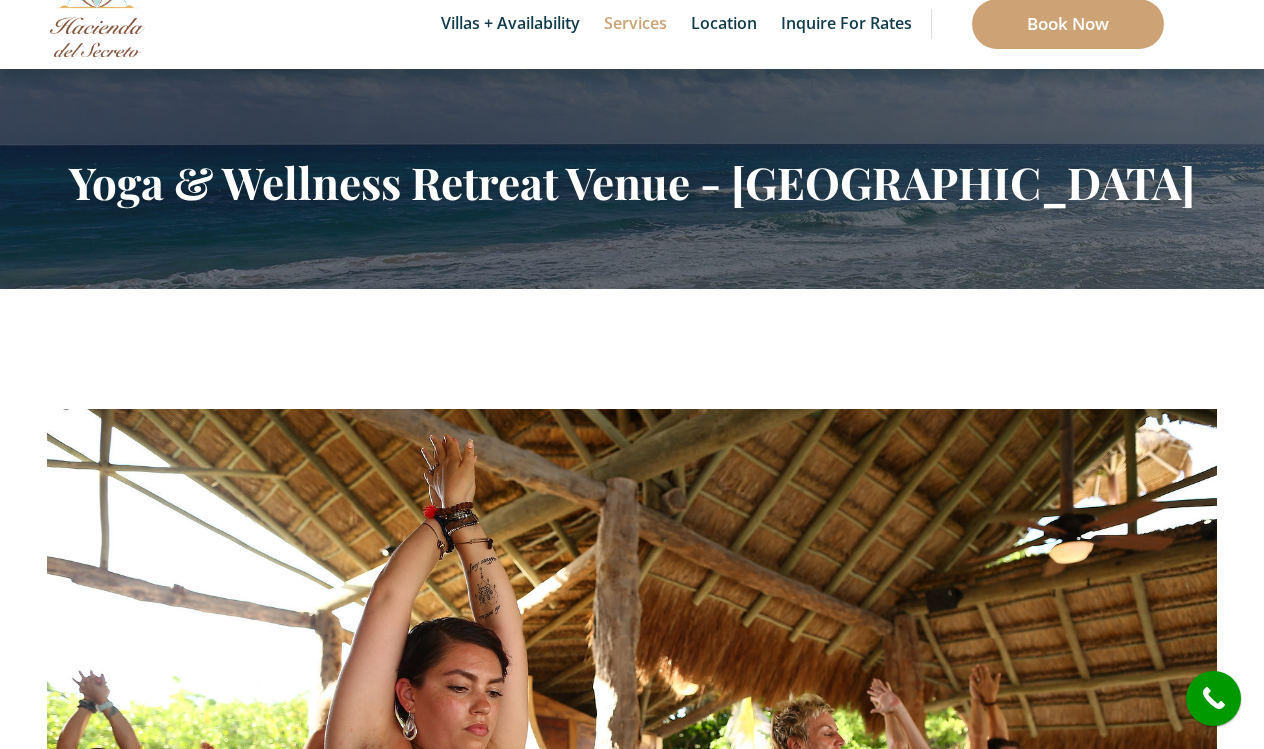 scroll, scrollTop: 6, scrollLeft: 0, axis: vertical 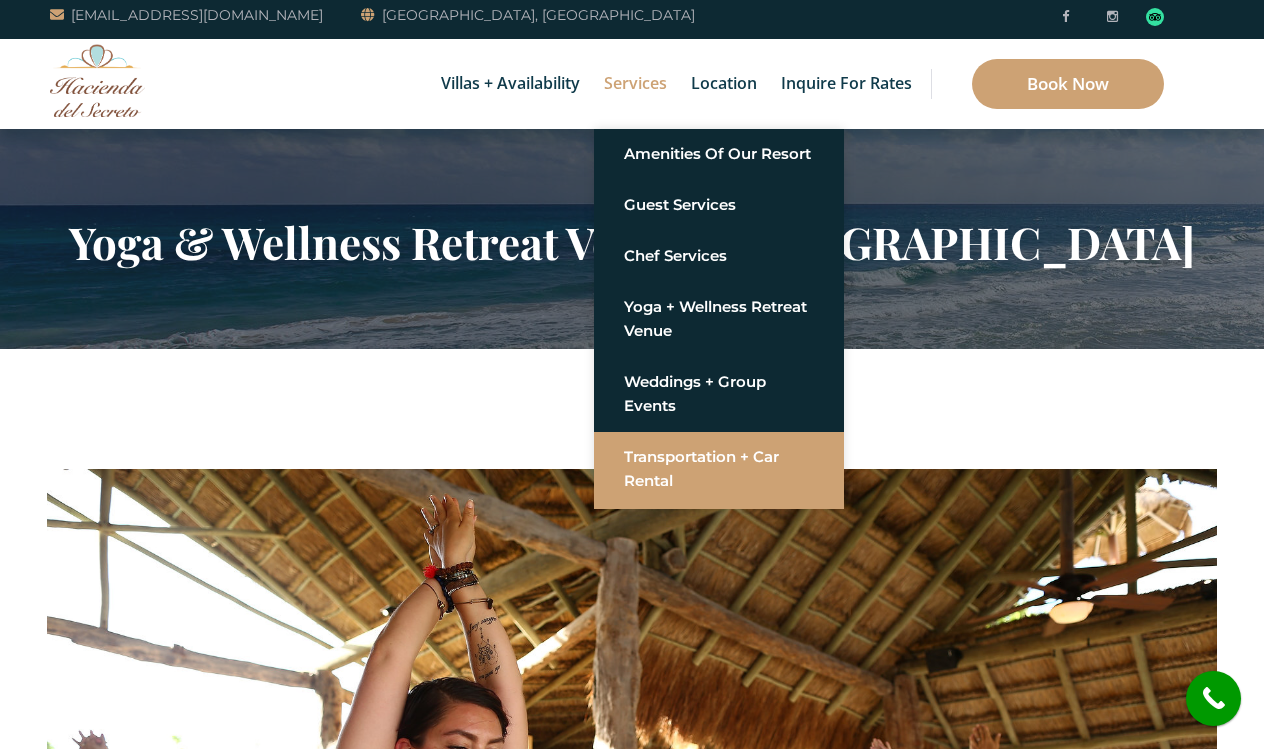 click on "Transportation + Car Rental" at bounding box center [719, 469] 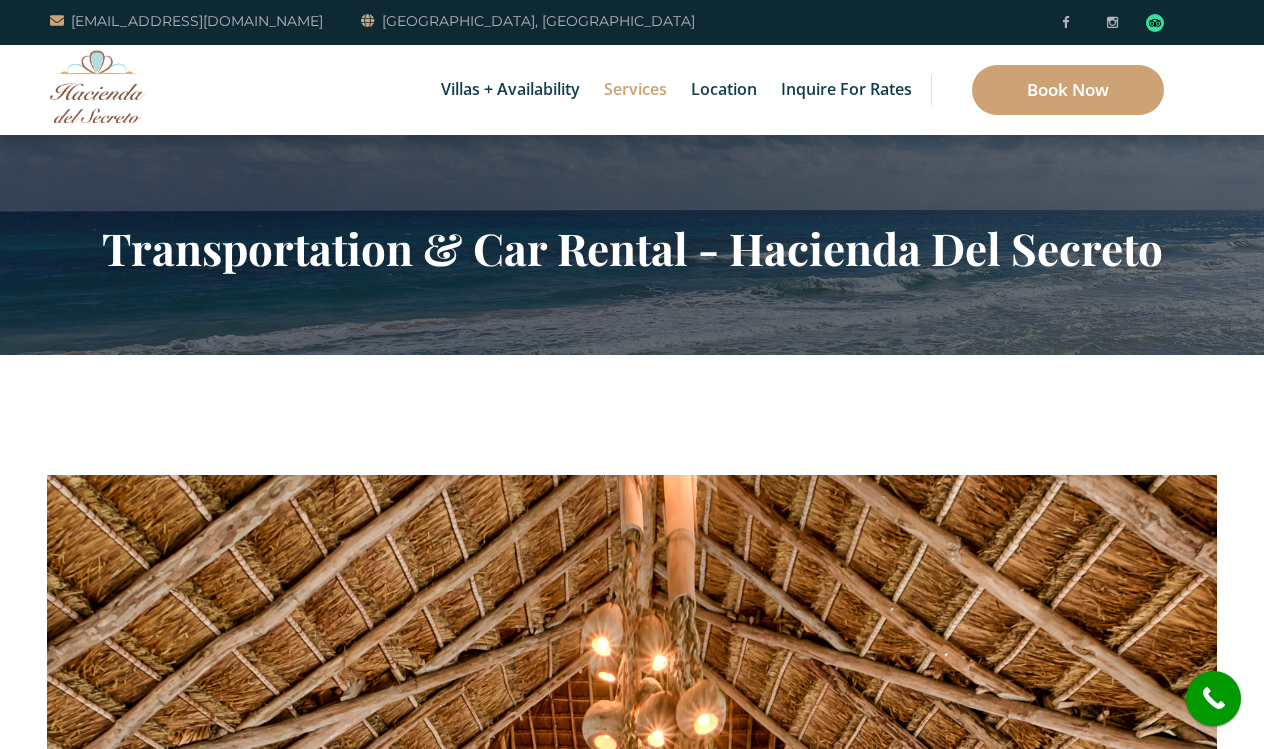 scroll, scrollTop: 0, scrollLeft: 0, axis: both 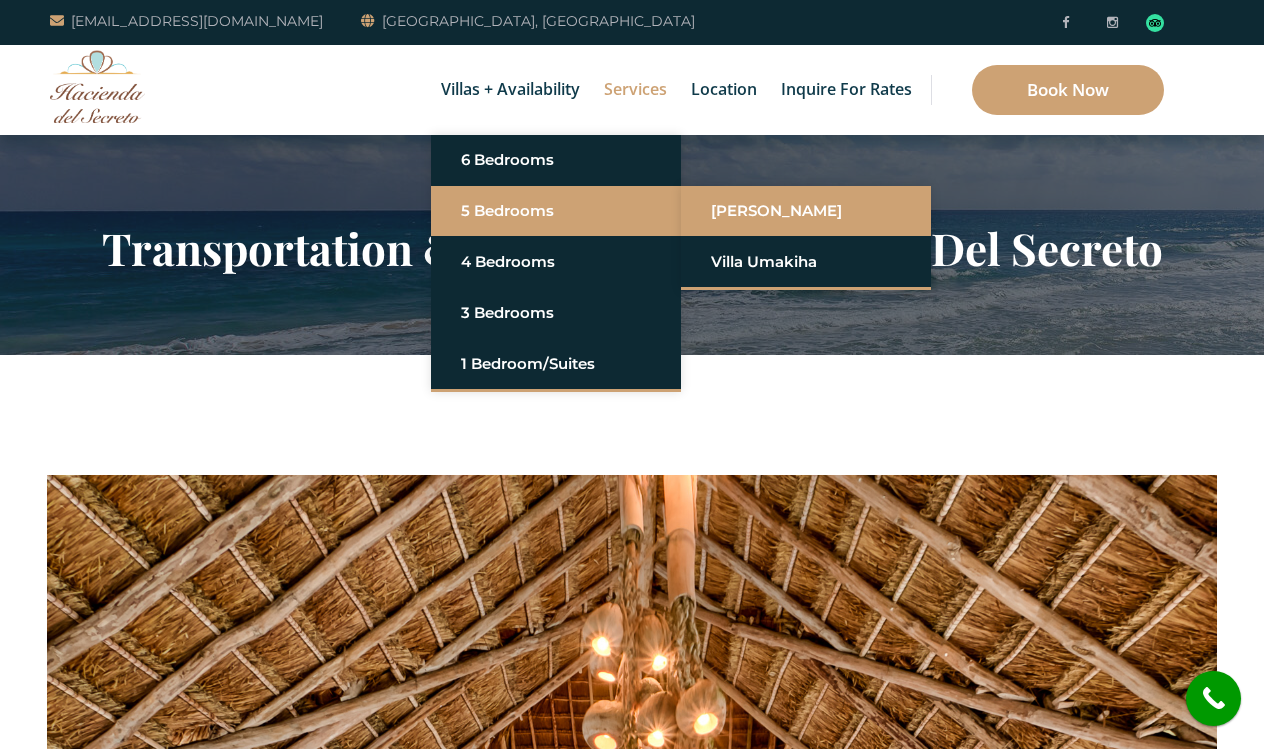 click on "[PERSON_NAME]" at bounding box center (806, 211) 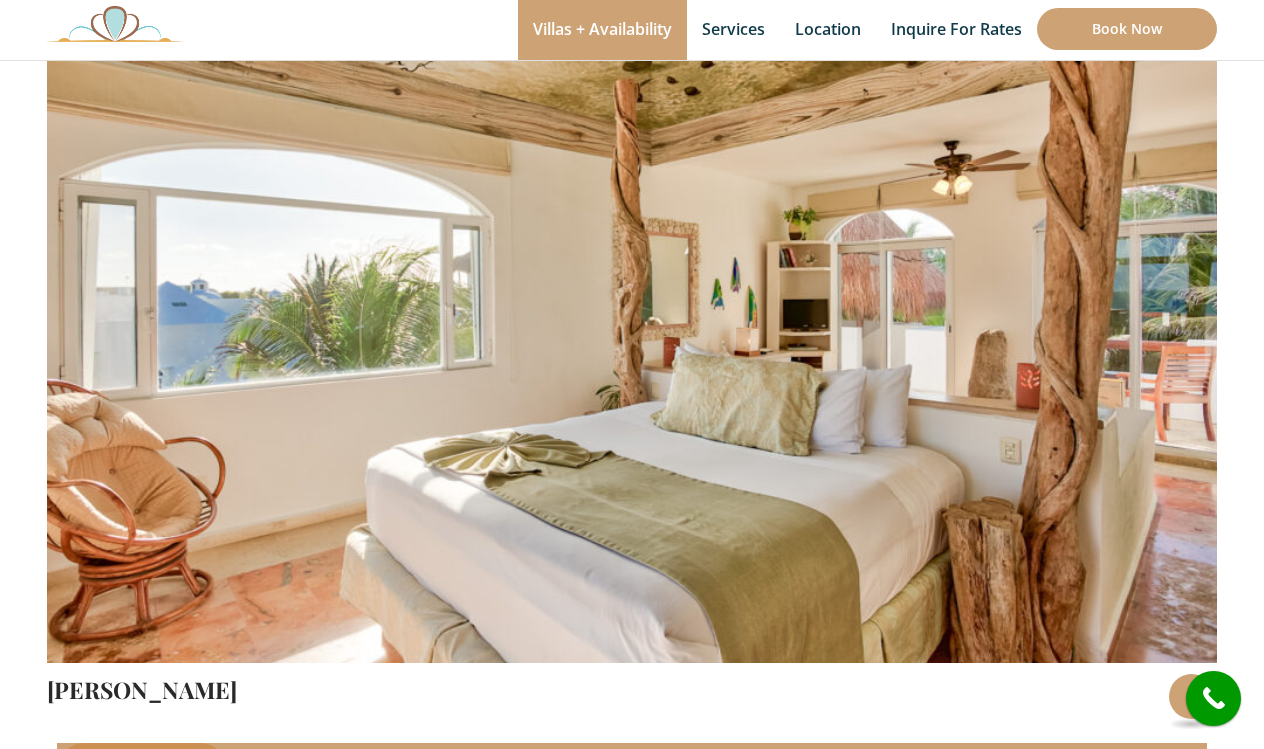 scroll, scrollTop: 199, scrollLeft: 0, axis: vertical 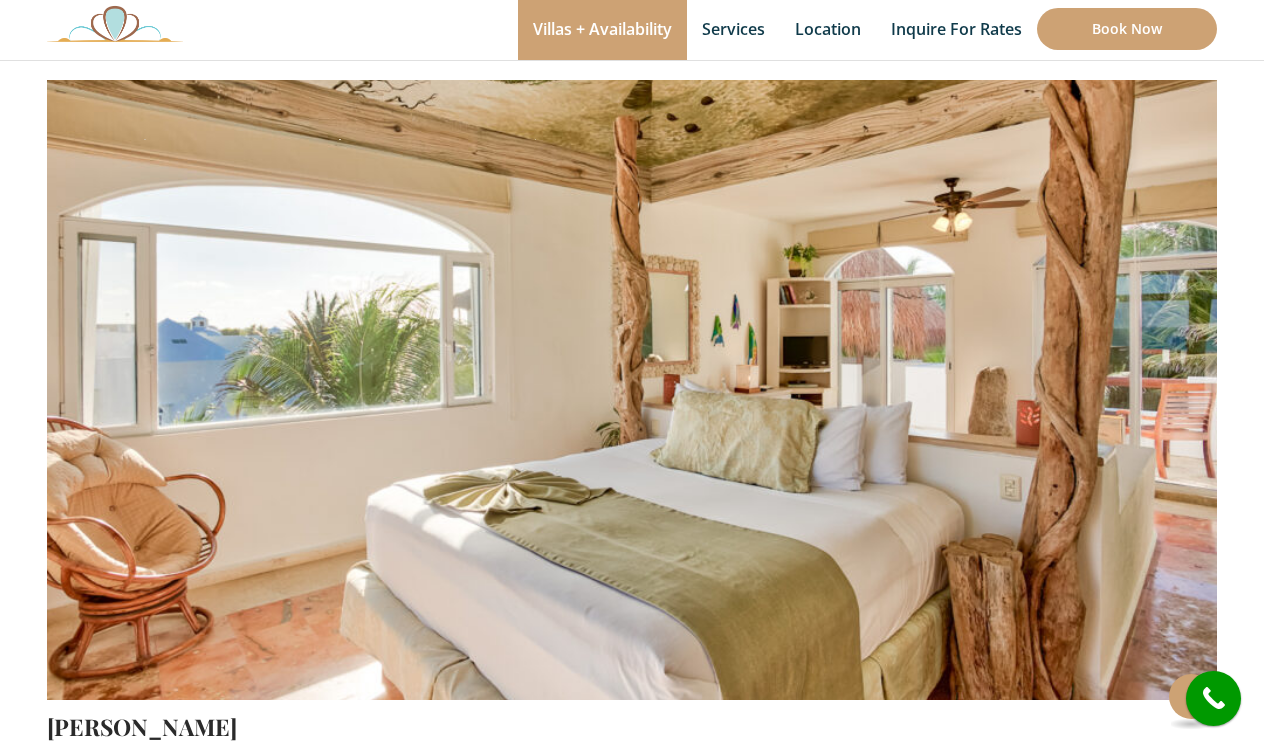 click at bounding box center [632, 315] 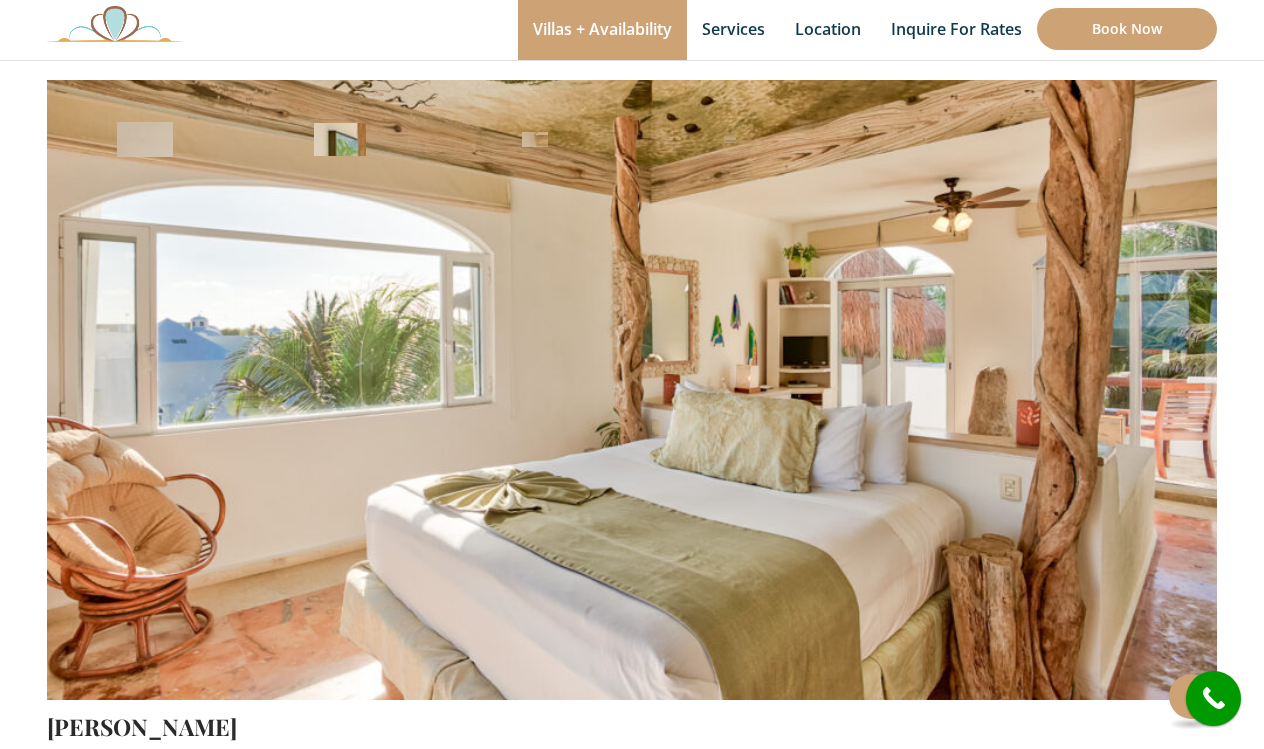 click at bounding box center [632, 315] 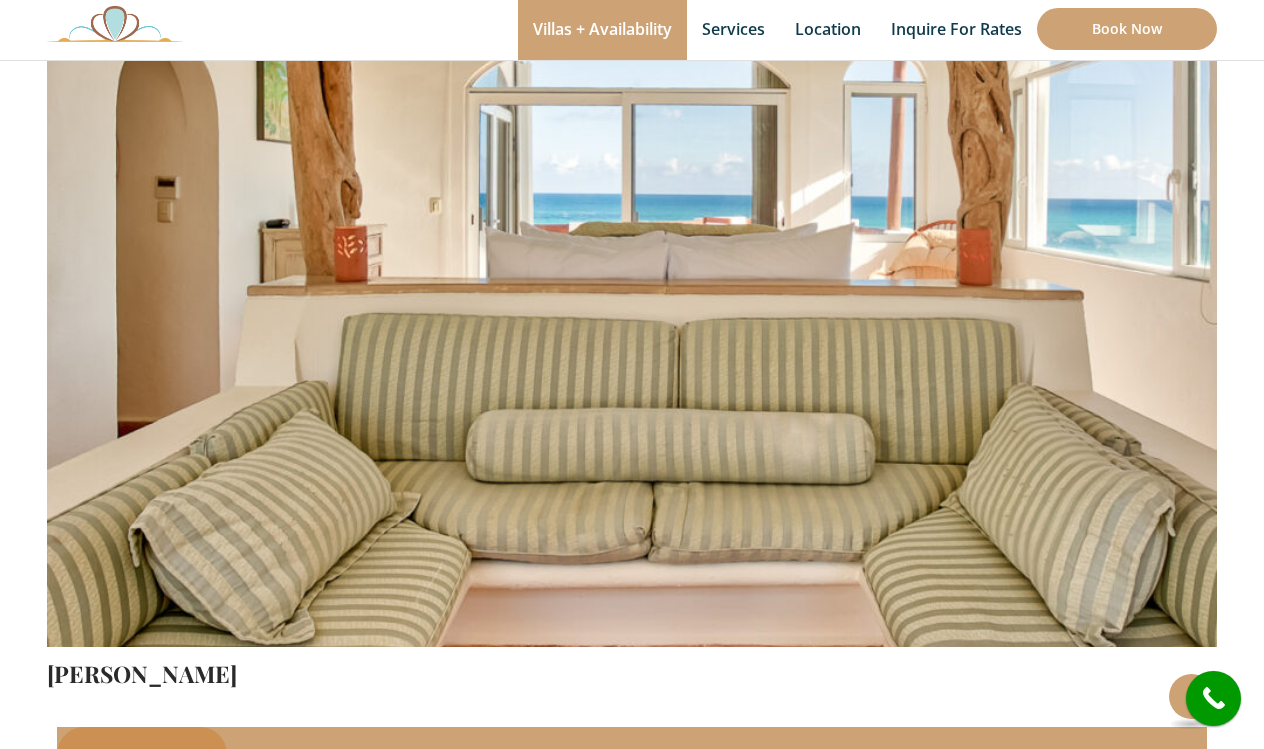 scroll, scrollTop: 217, scrollLeft: 0, axis: vertical 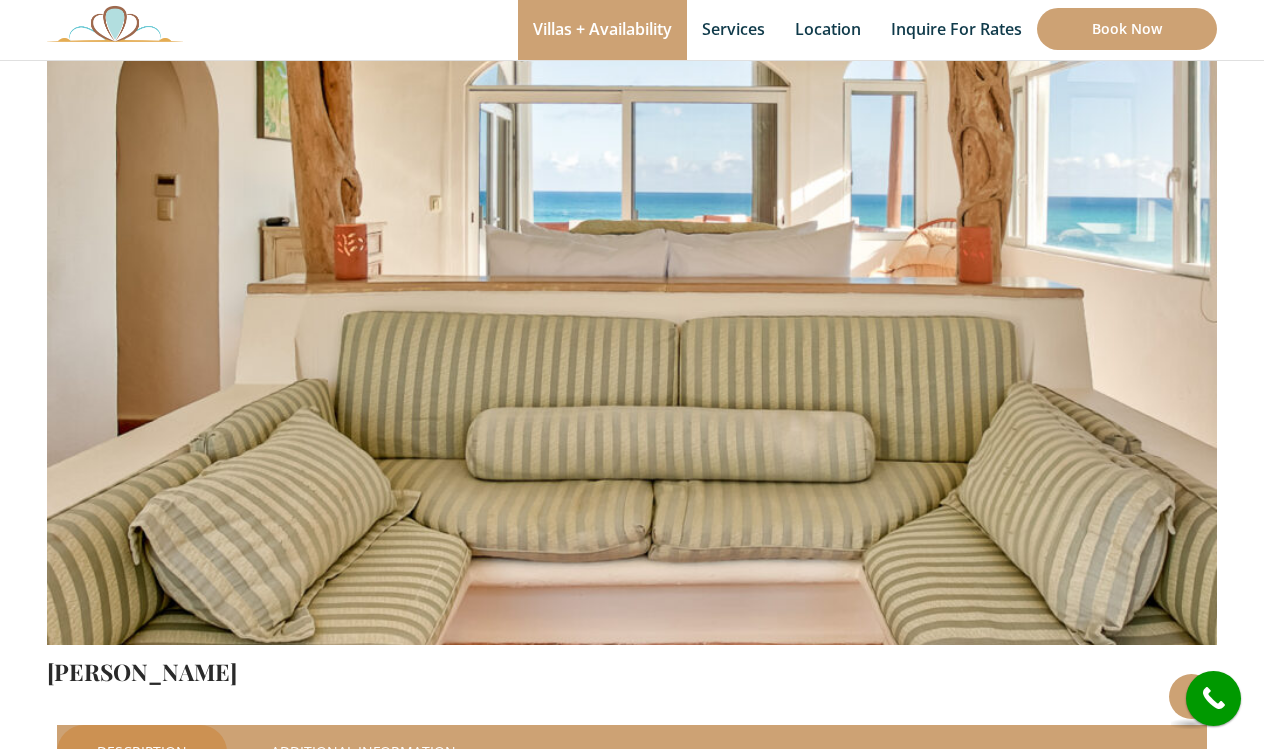click at bounding box center [632, 260] 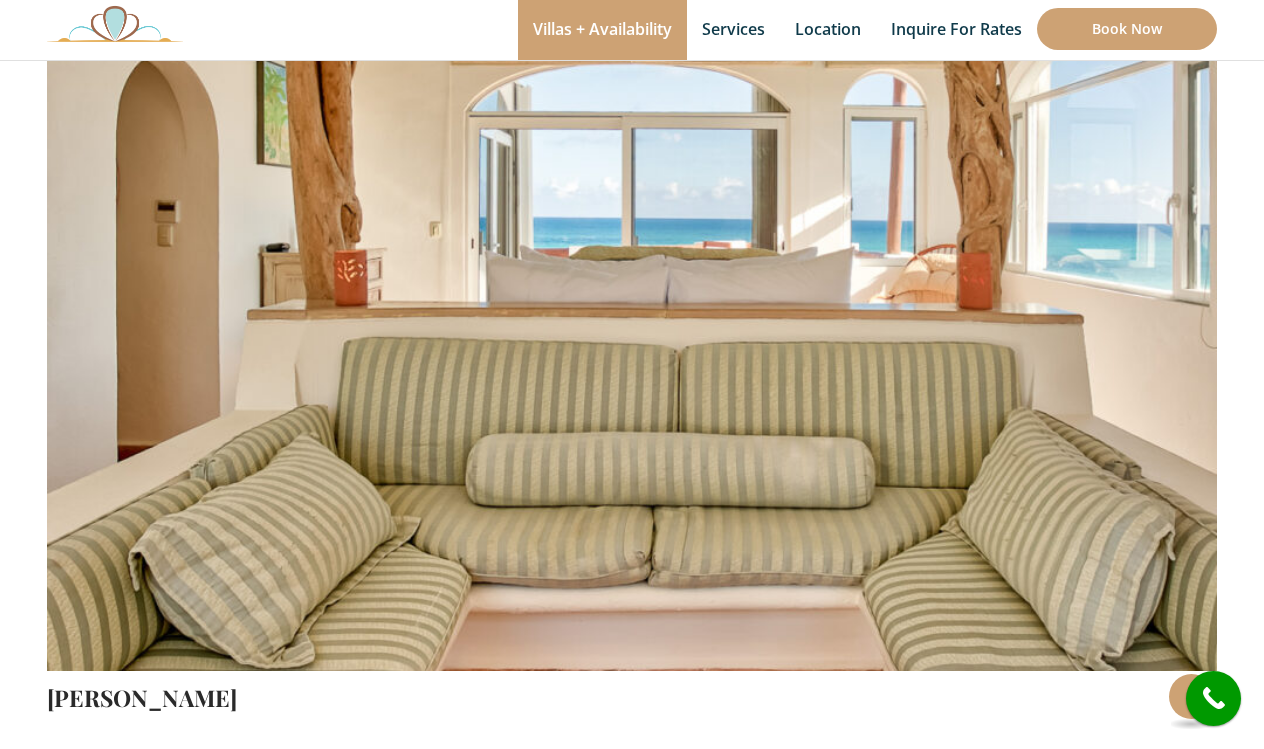 scroll, scrollTop: 199, scrollLeft: 0, axis: vertical 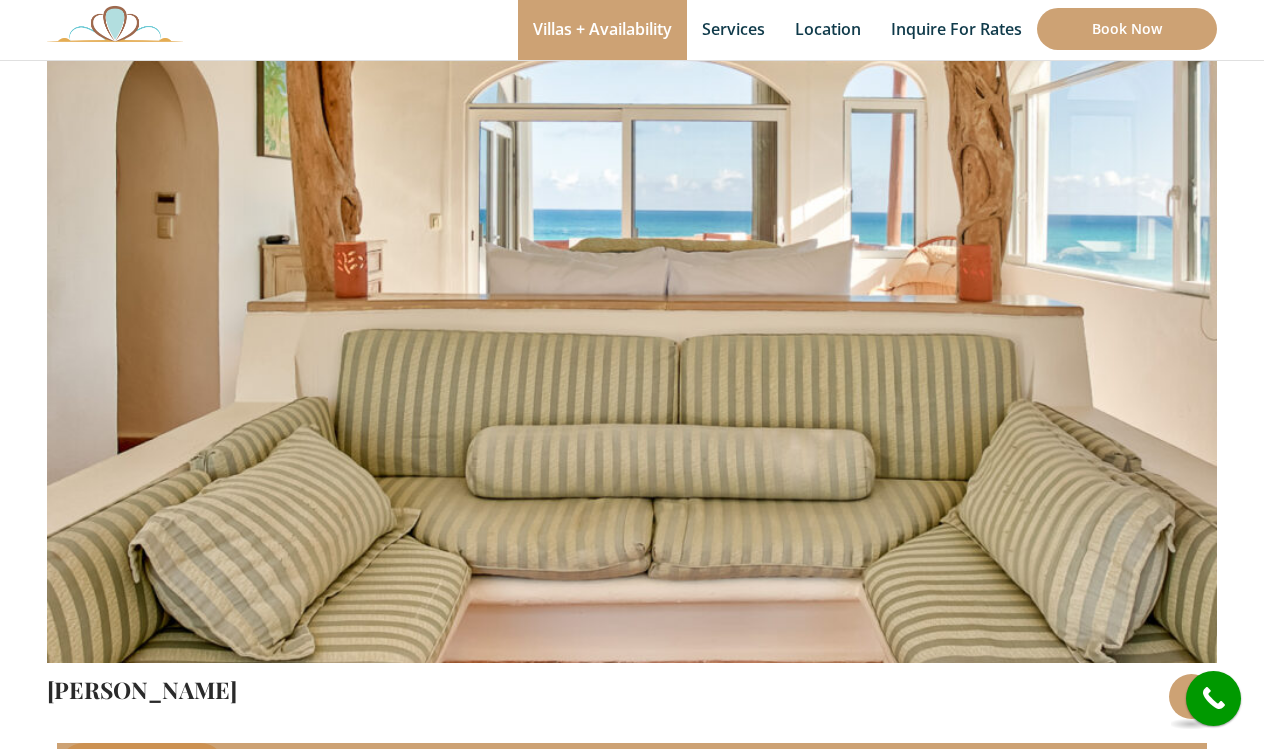 click at bounding box center [632, 278] 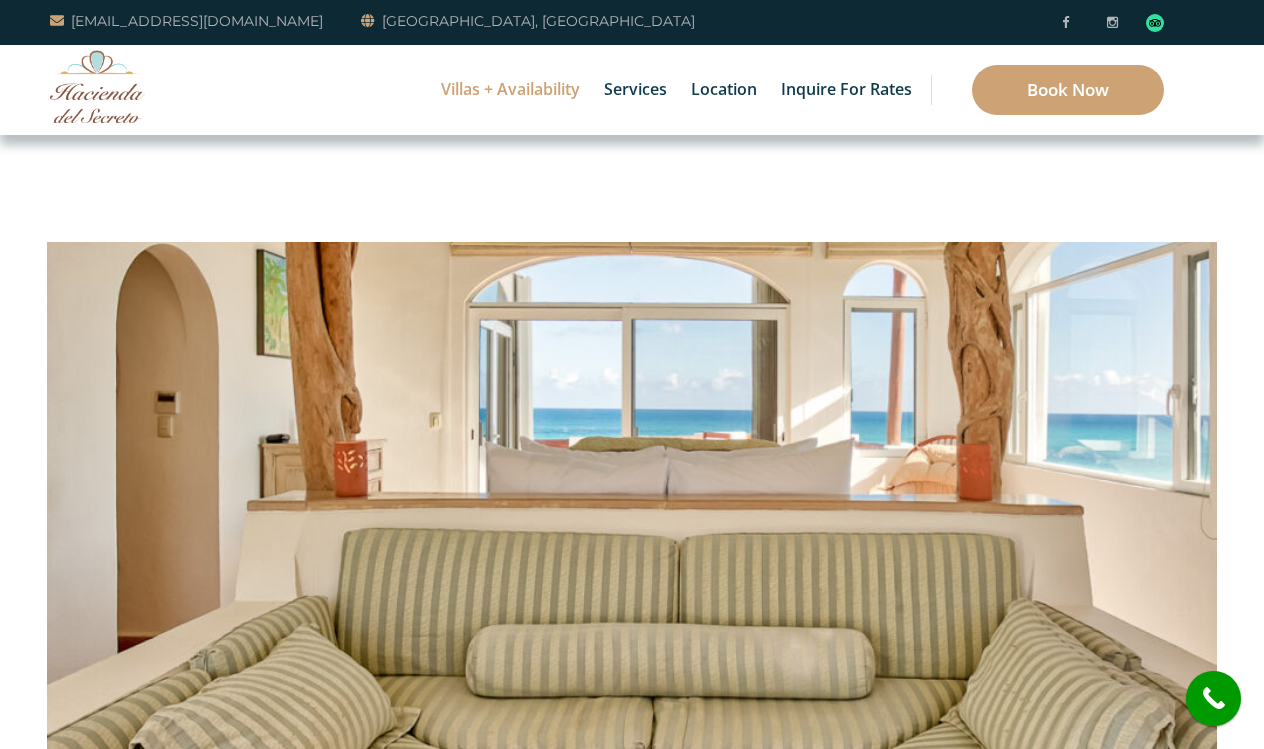 scroll, scrollTop: 0, scrollLeft: 0, axis: both 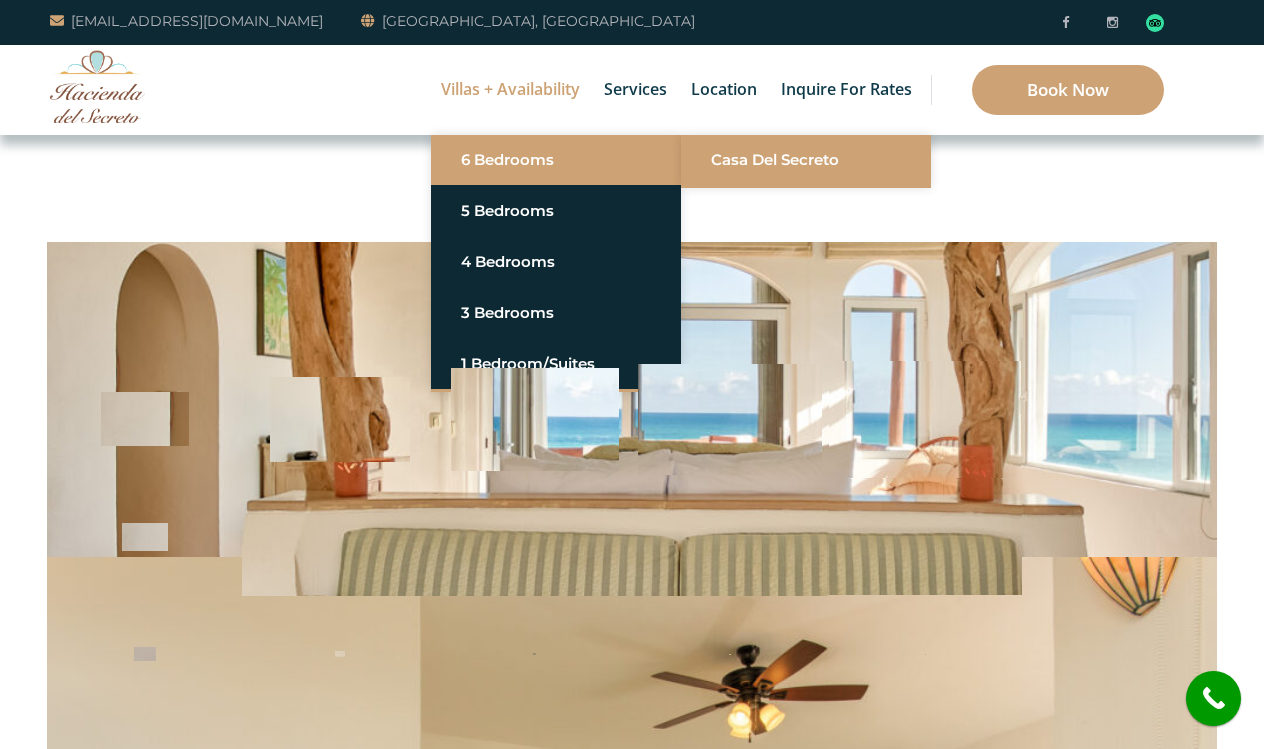 click on "Casa del Secreto" at bounding box center (806, 160) 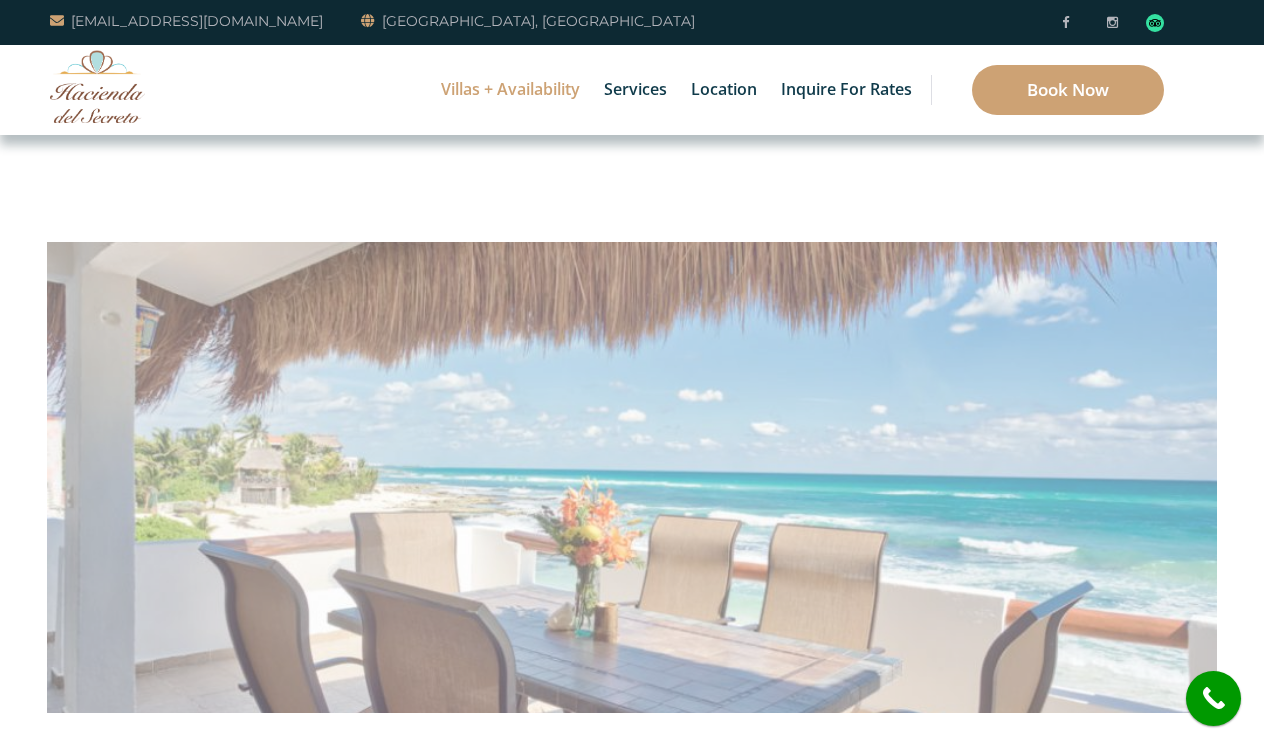 scroll, scrollTop: 0, scrollLeft: 0, axis: both 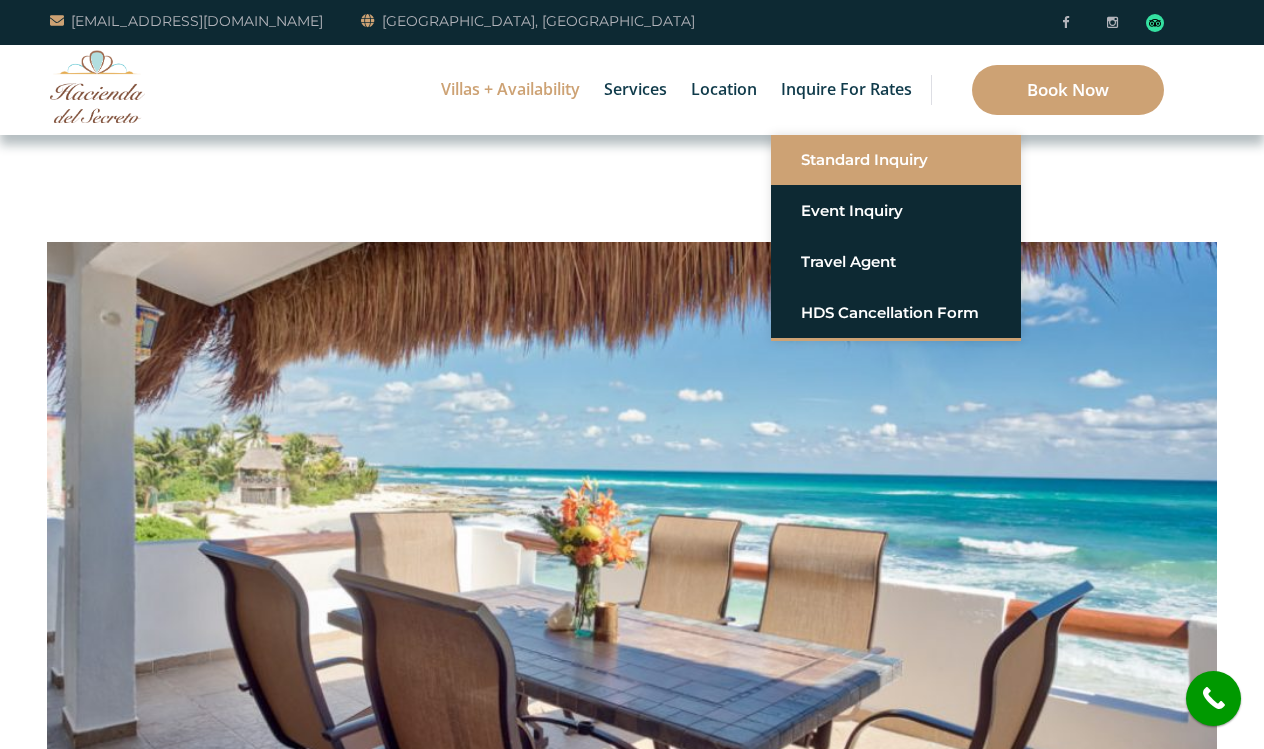 click on "Standard Inquiry" at bounding box center [896, 160] 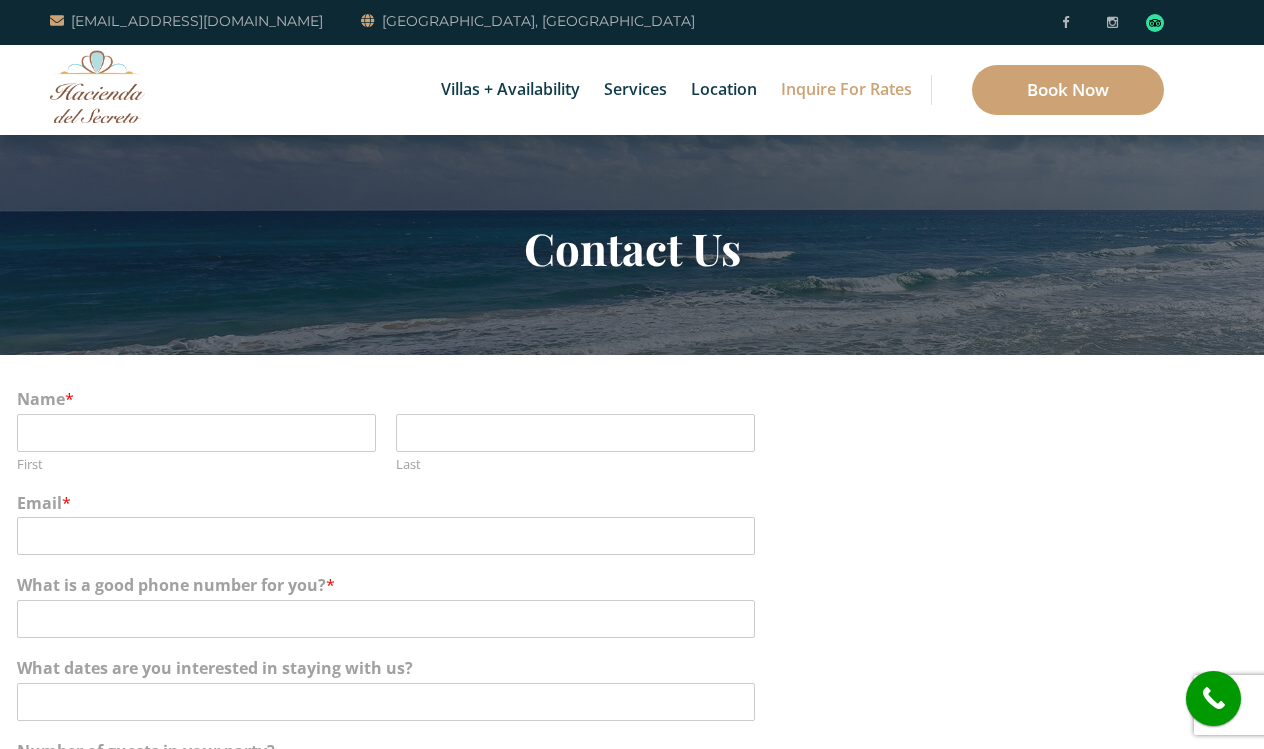 scroll, scrollTop: 0, scrollLeft: 0, axis: both 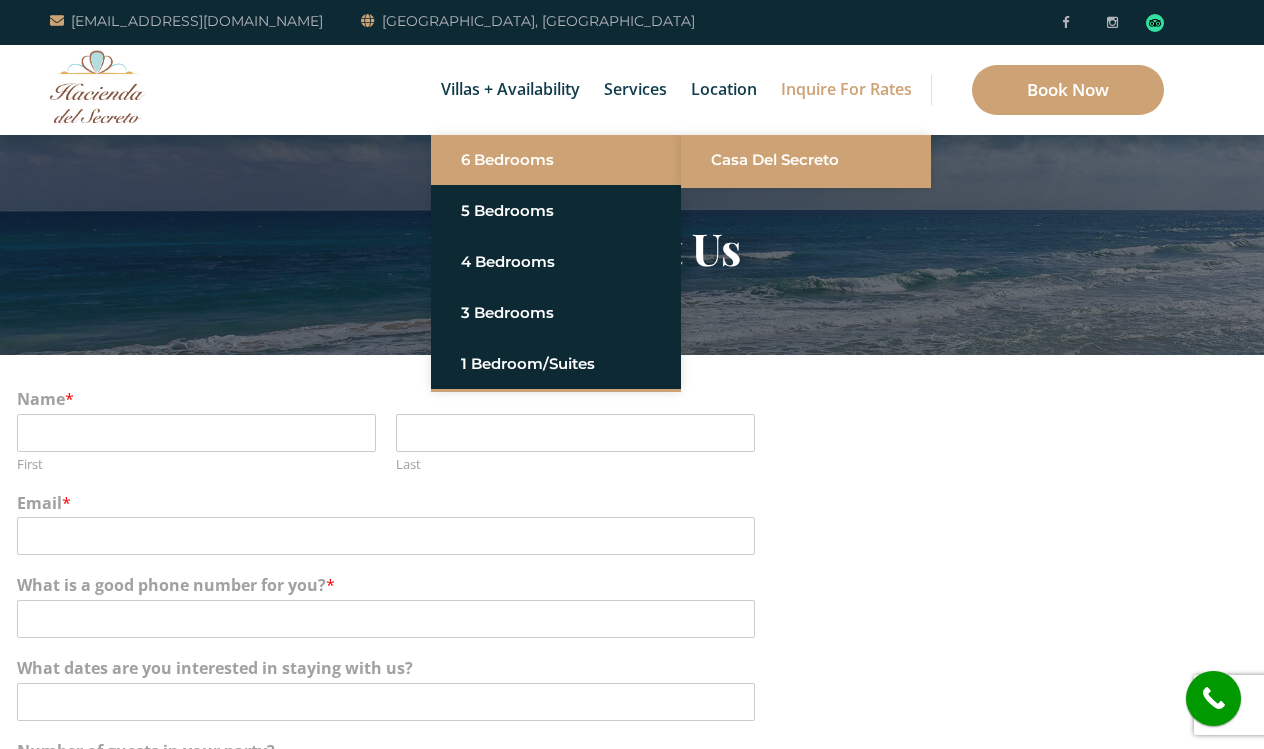 click on "Casa del Secreto" at bounding box center (806, 160) 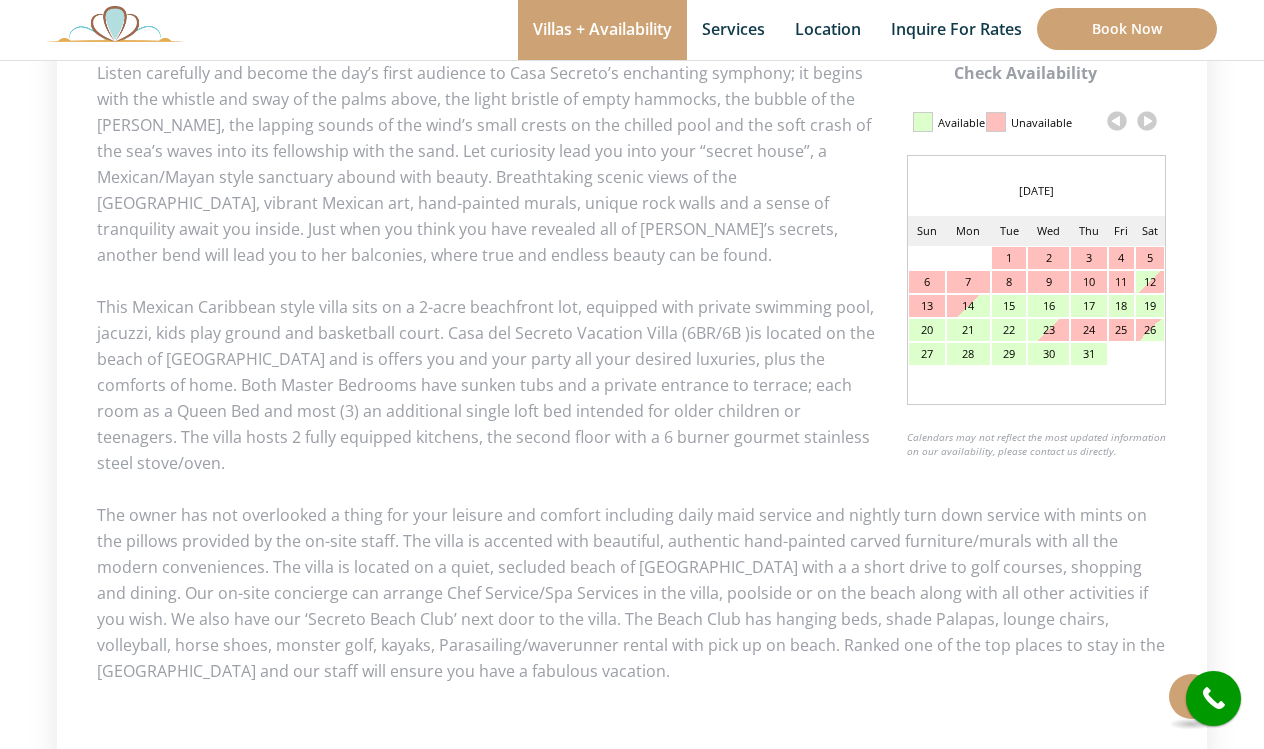 scroll, scrollTop: 978, scrollLeft: 0, axis: vertical 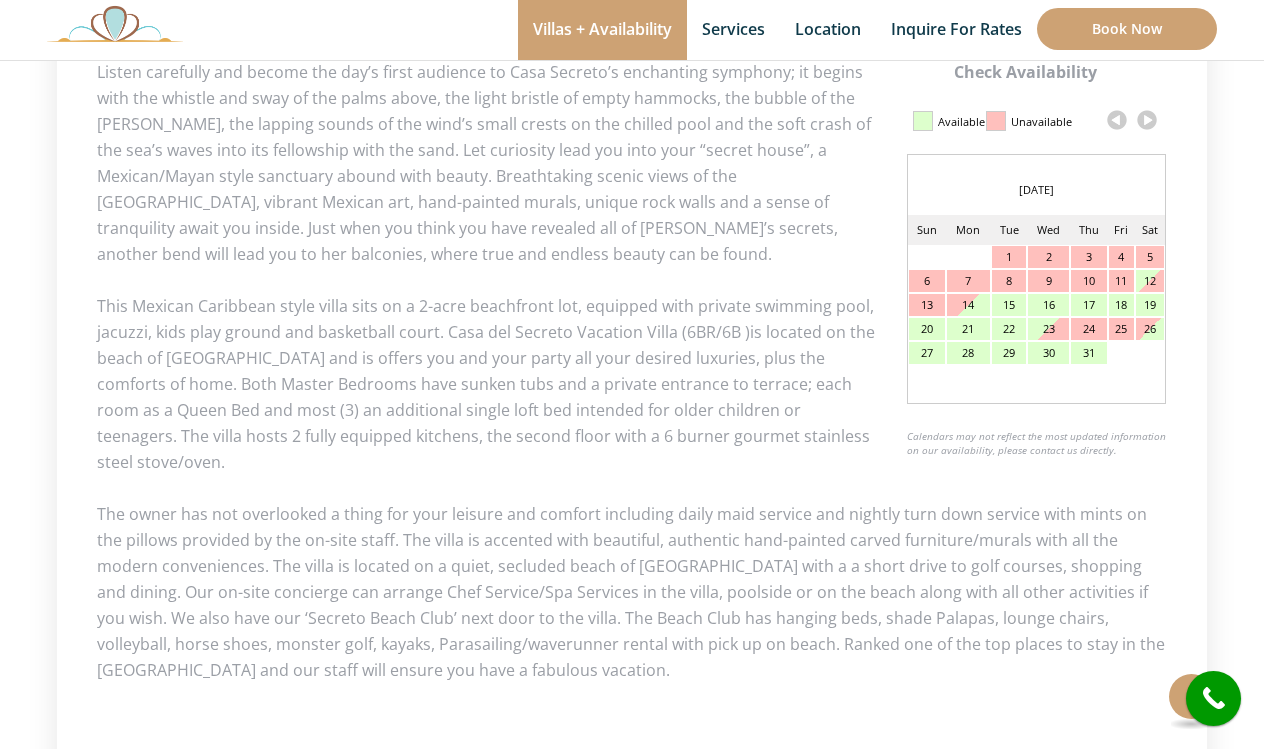 click on "[DATE]" at bounding box center [1036, 190] 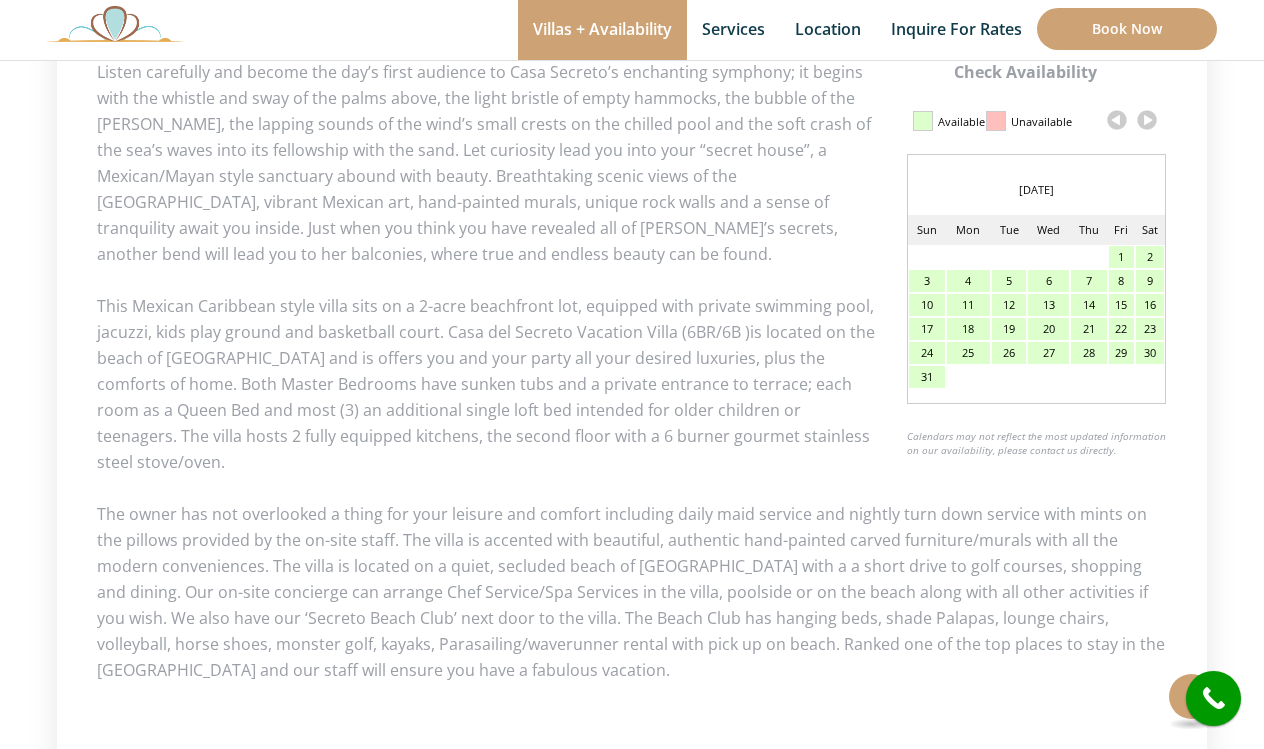 click at bounding box center (1147, 120) 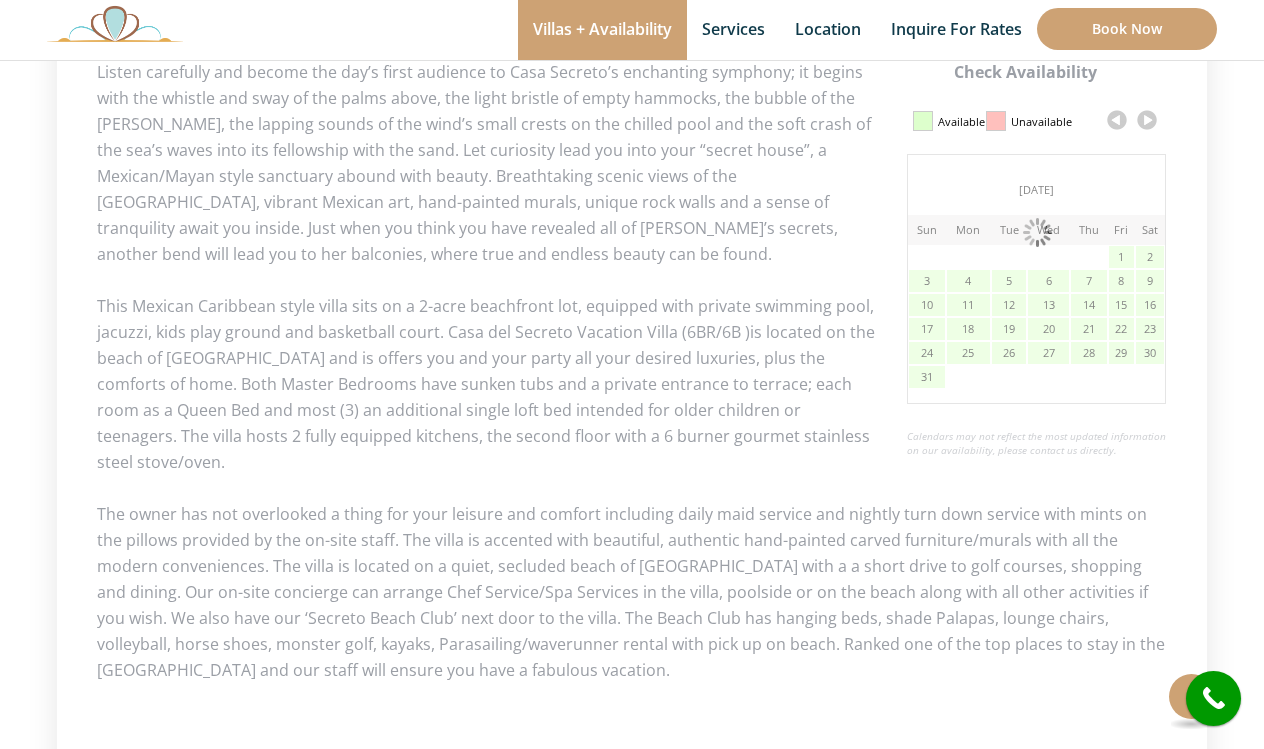 click at bounding box center (1147, 120) 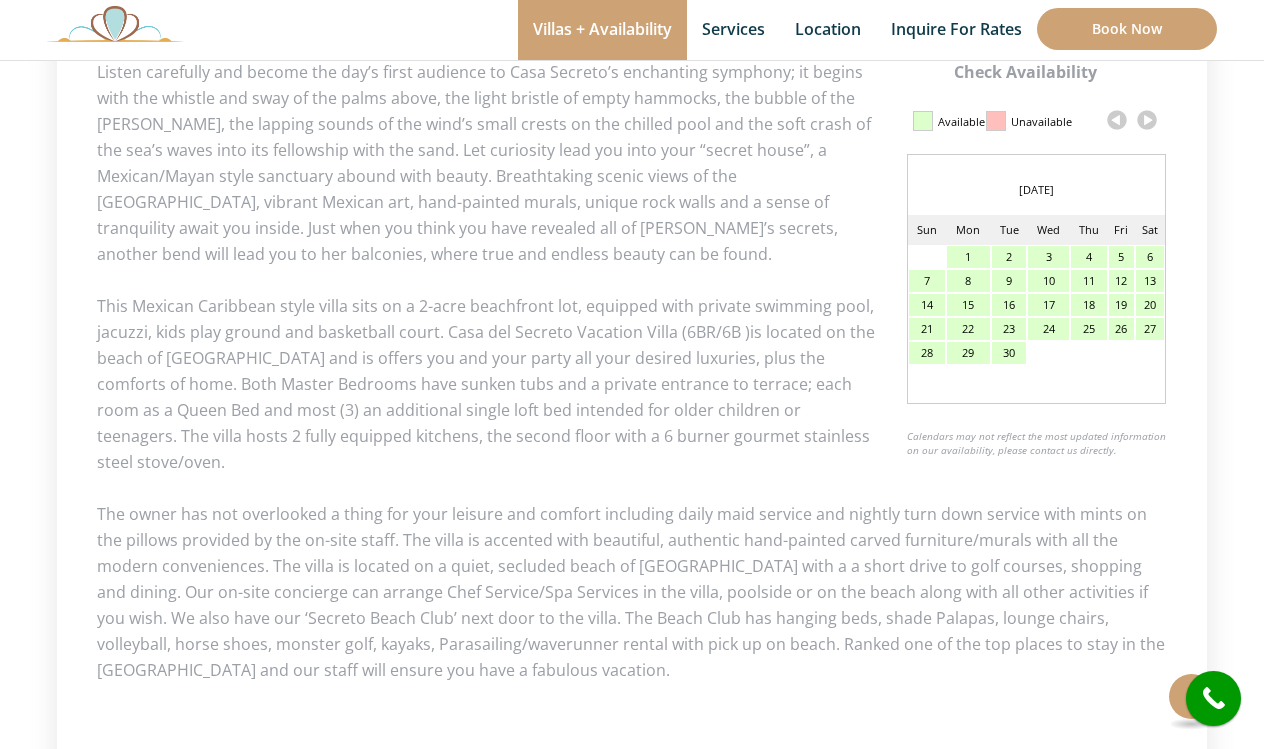 click at bounding box center [1147, 120] 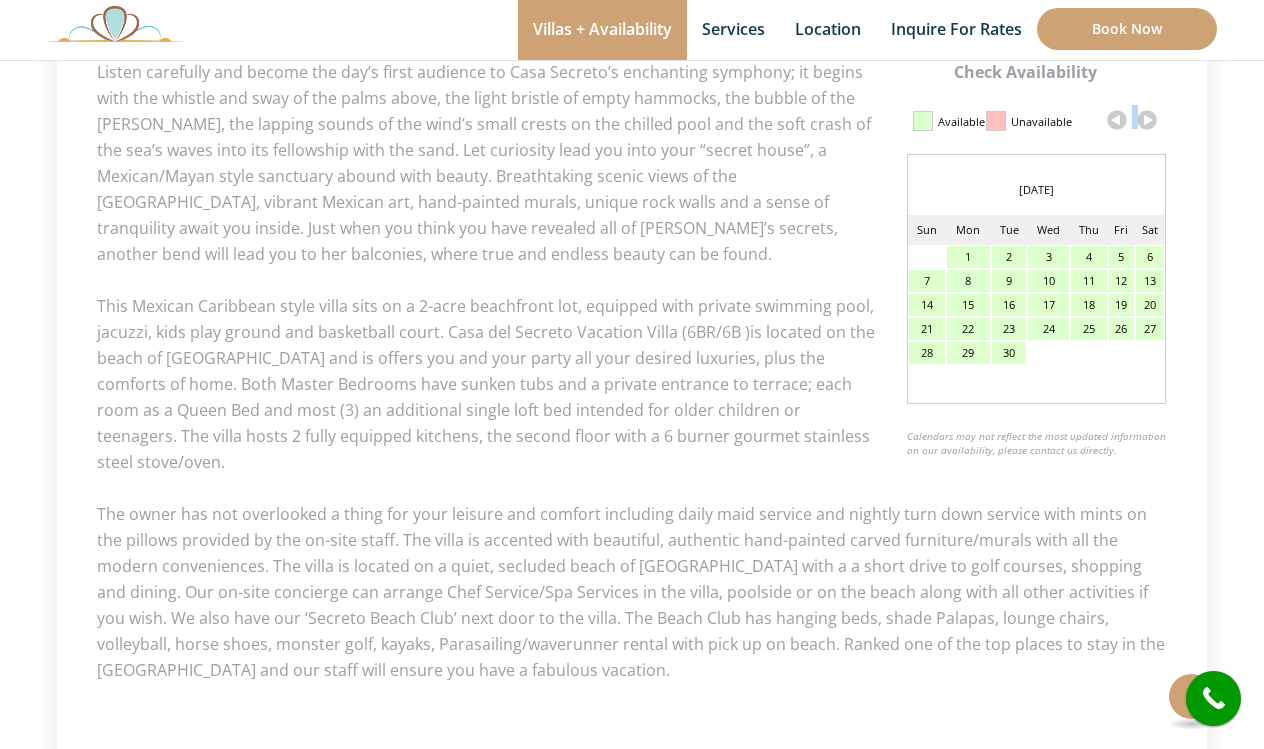 click at bounding box center (1147, 120) 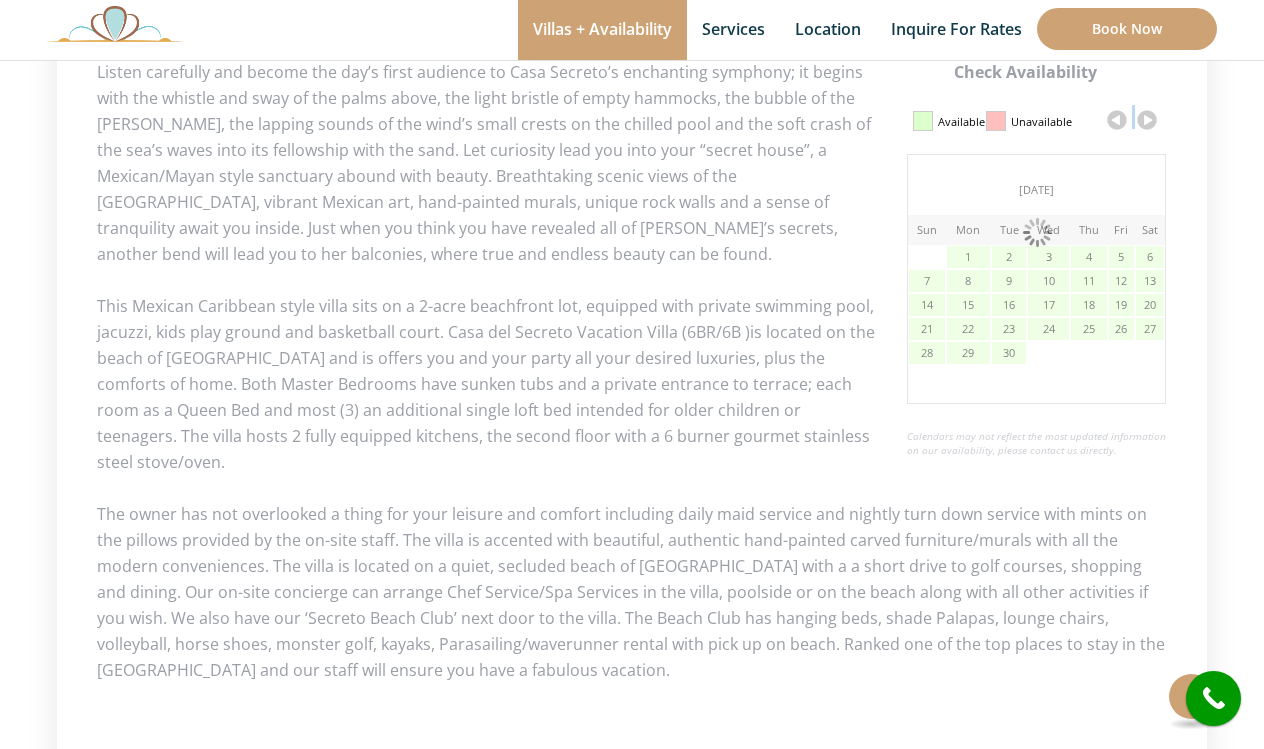 click at bounding box center [1147, 120] 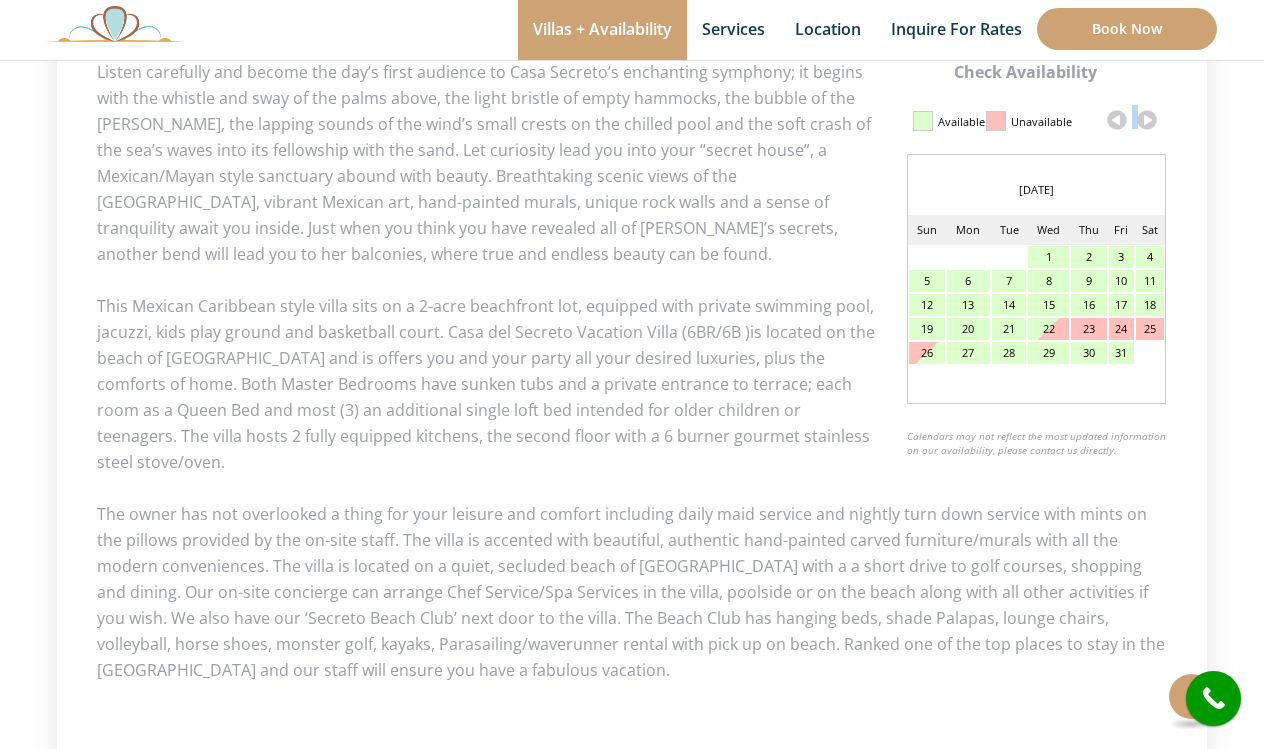 click at bounding box center (1147, 120) 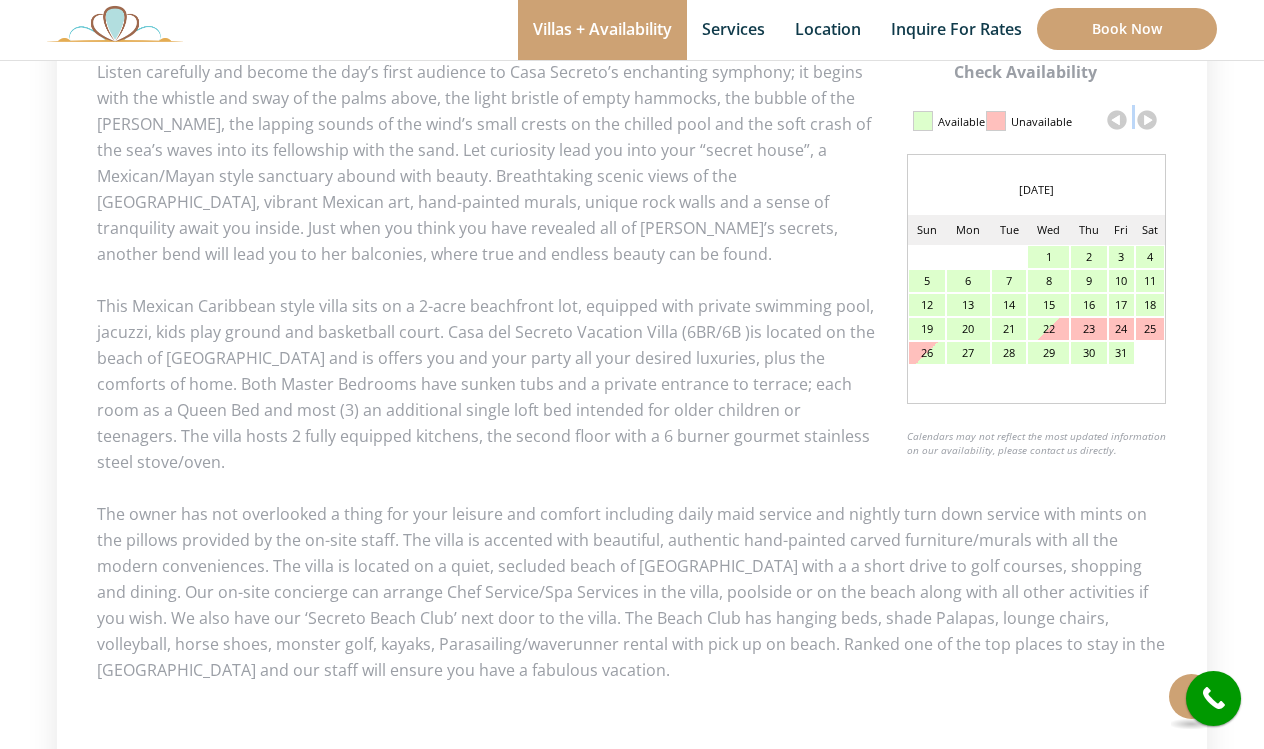click at bounding box center [1147, 120] 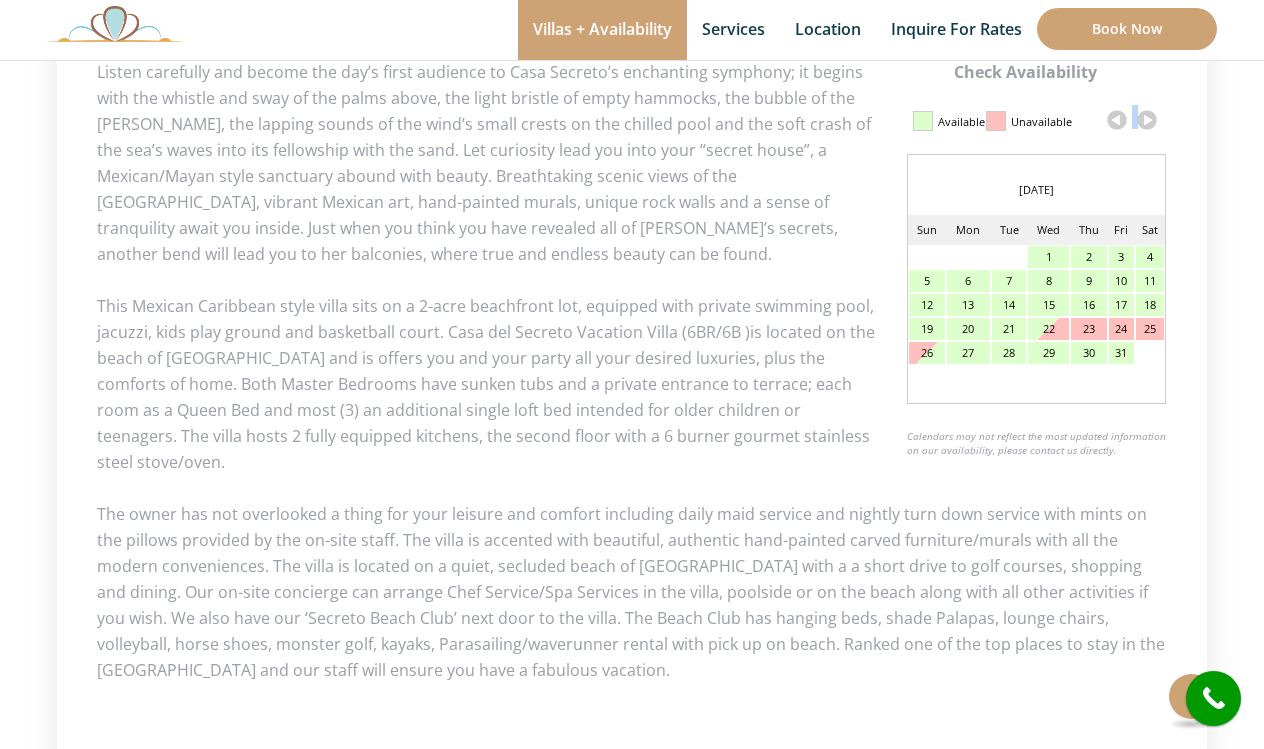 click at bounding box center (1147, 120) 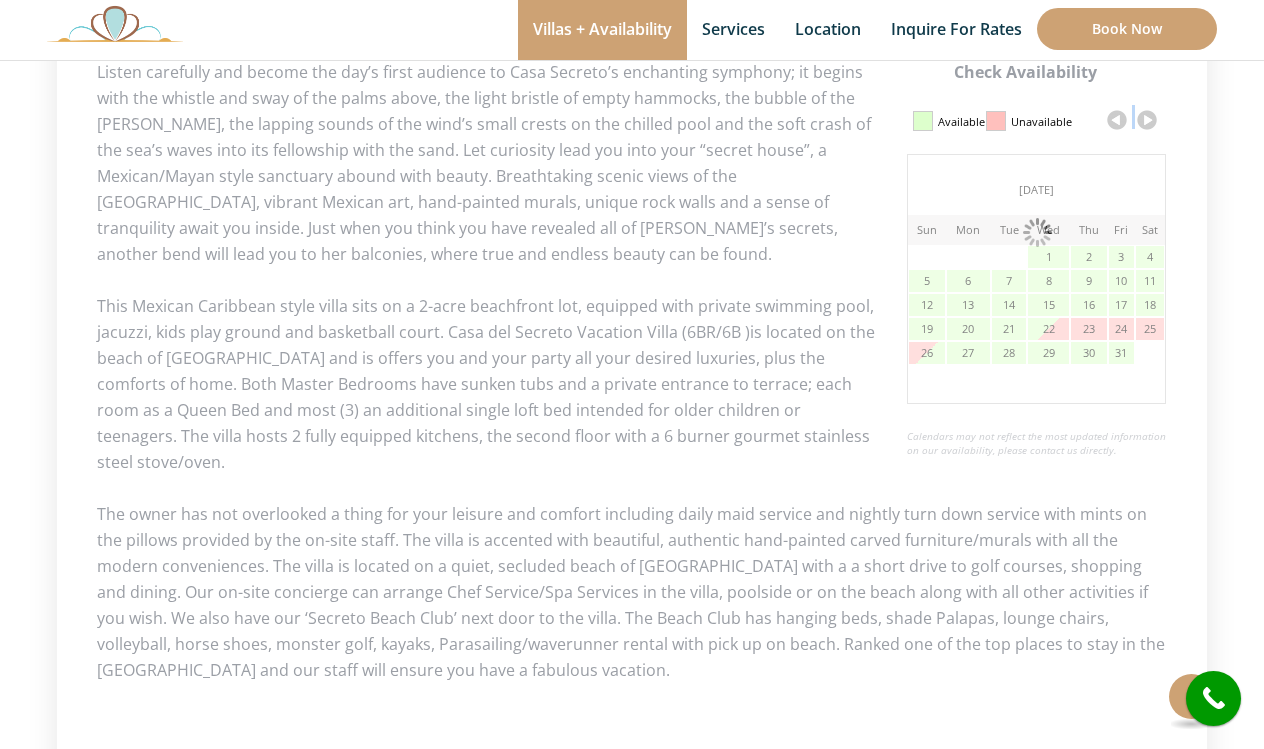 click at bounding box center (1147, 120) 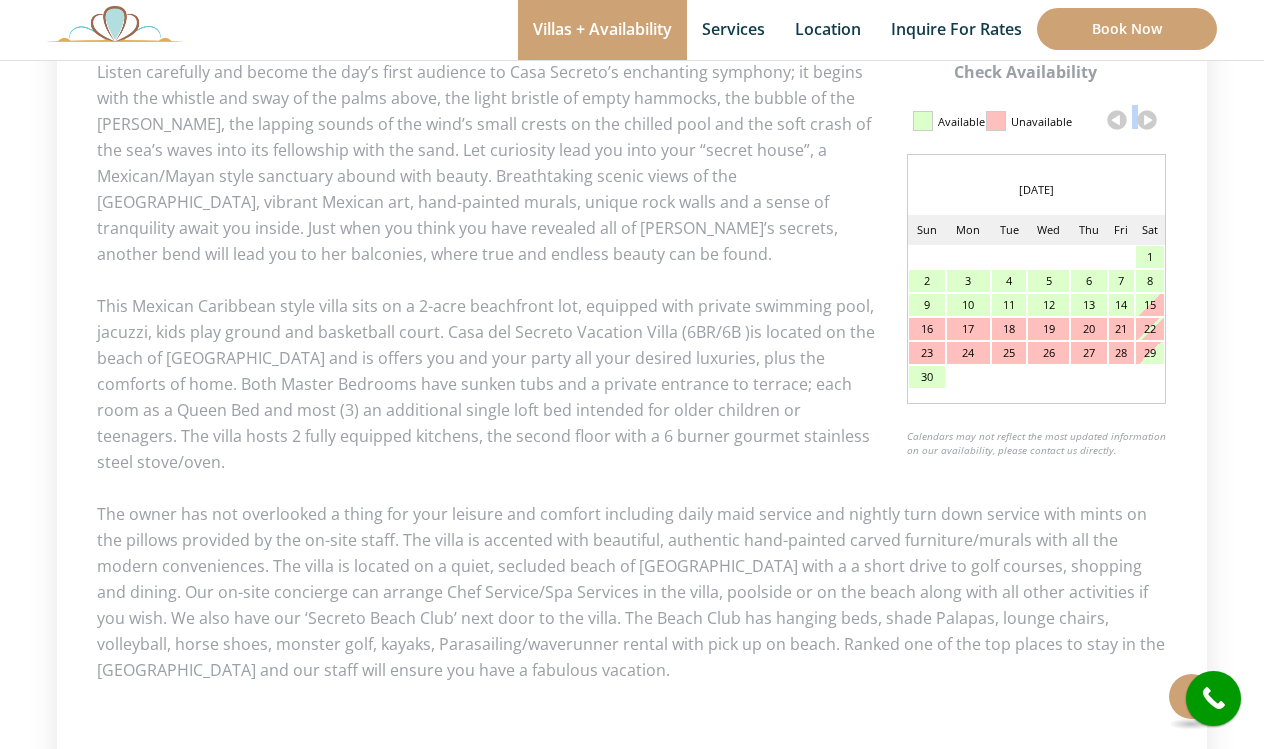 click at bounding box center (1147, 120) 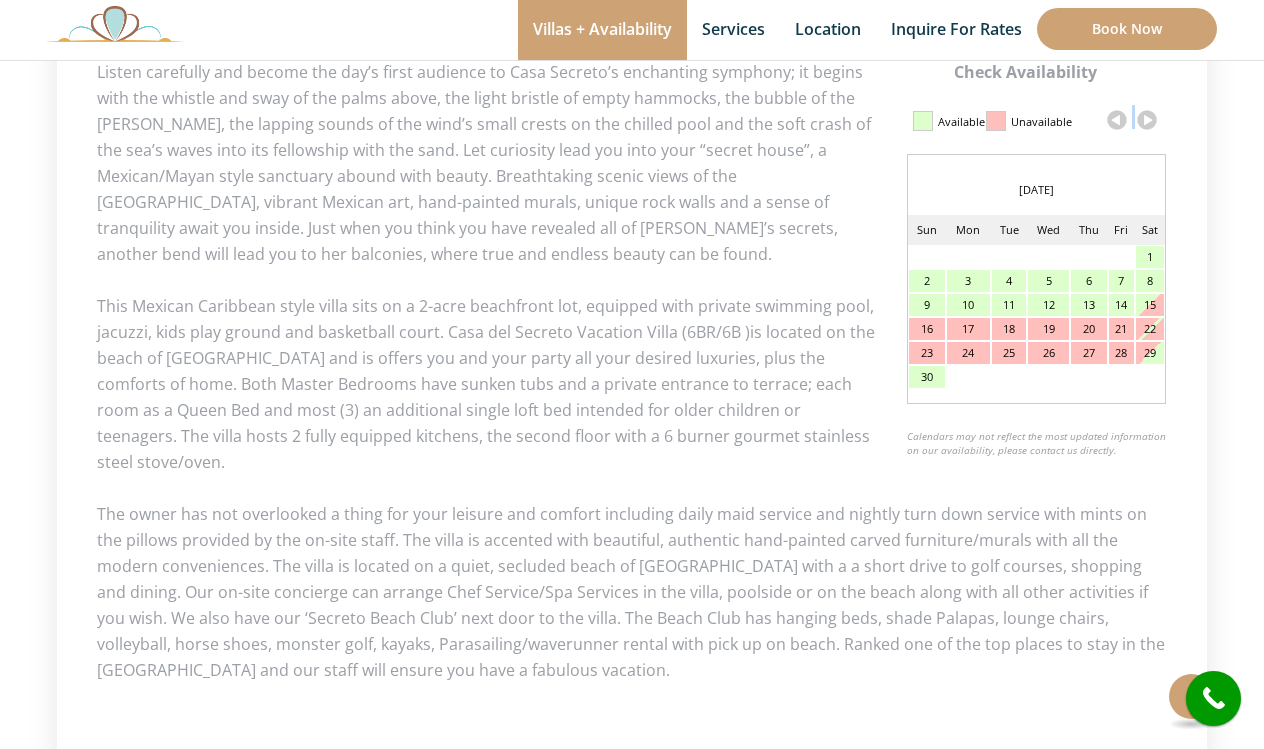 click at bounding box center [1147, 120] 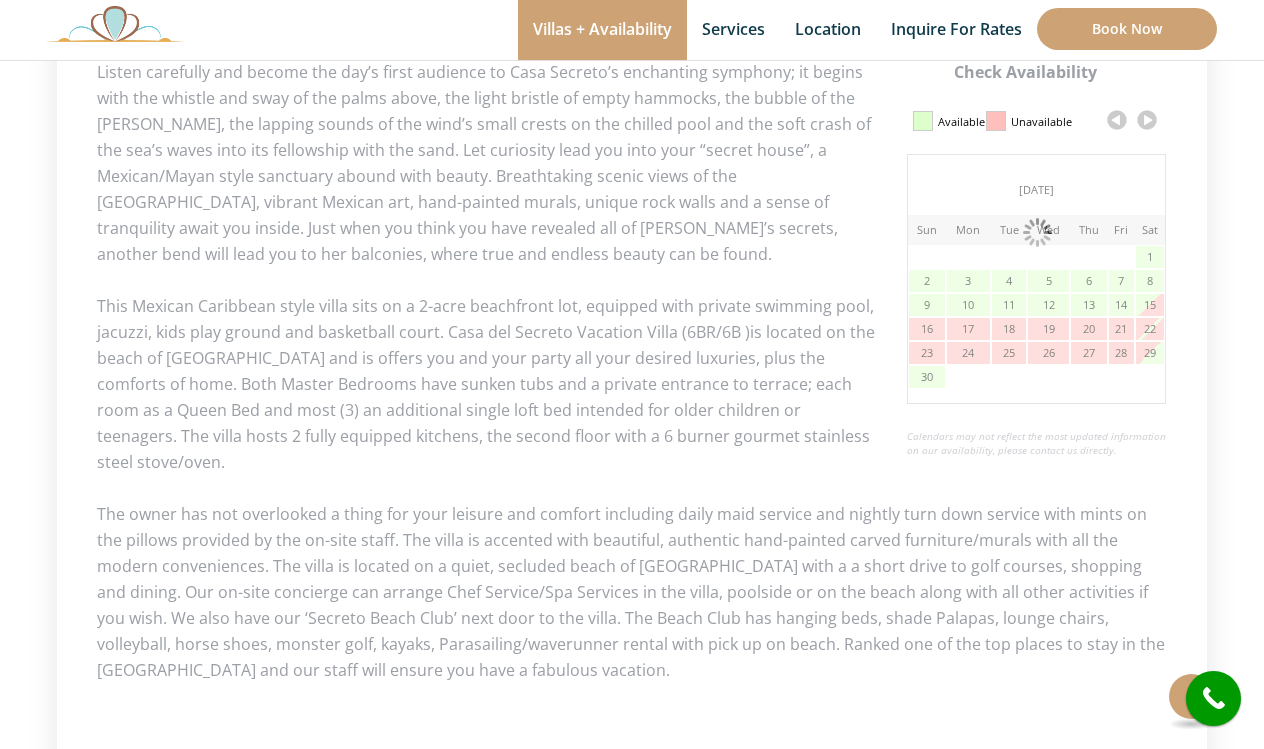 click at bounding box center [1147, 120] 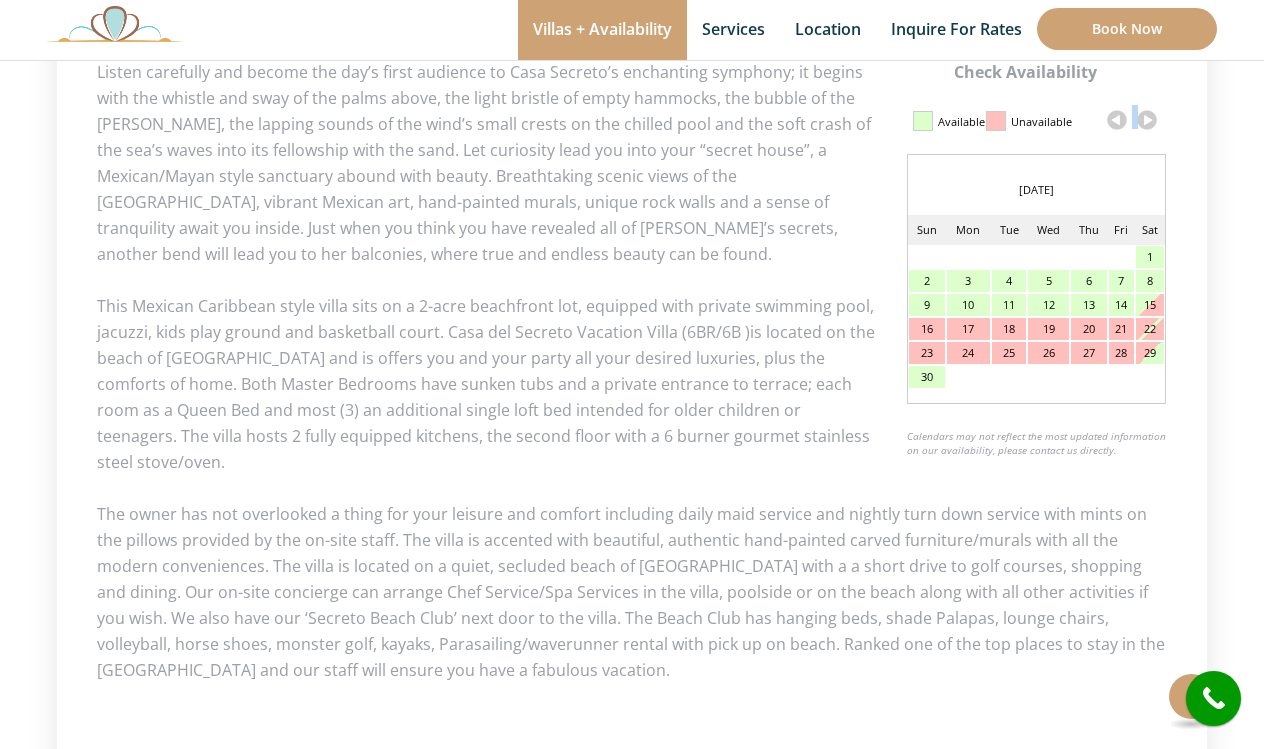 click at bounding box center (1147, 120) 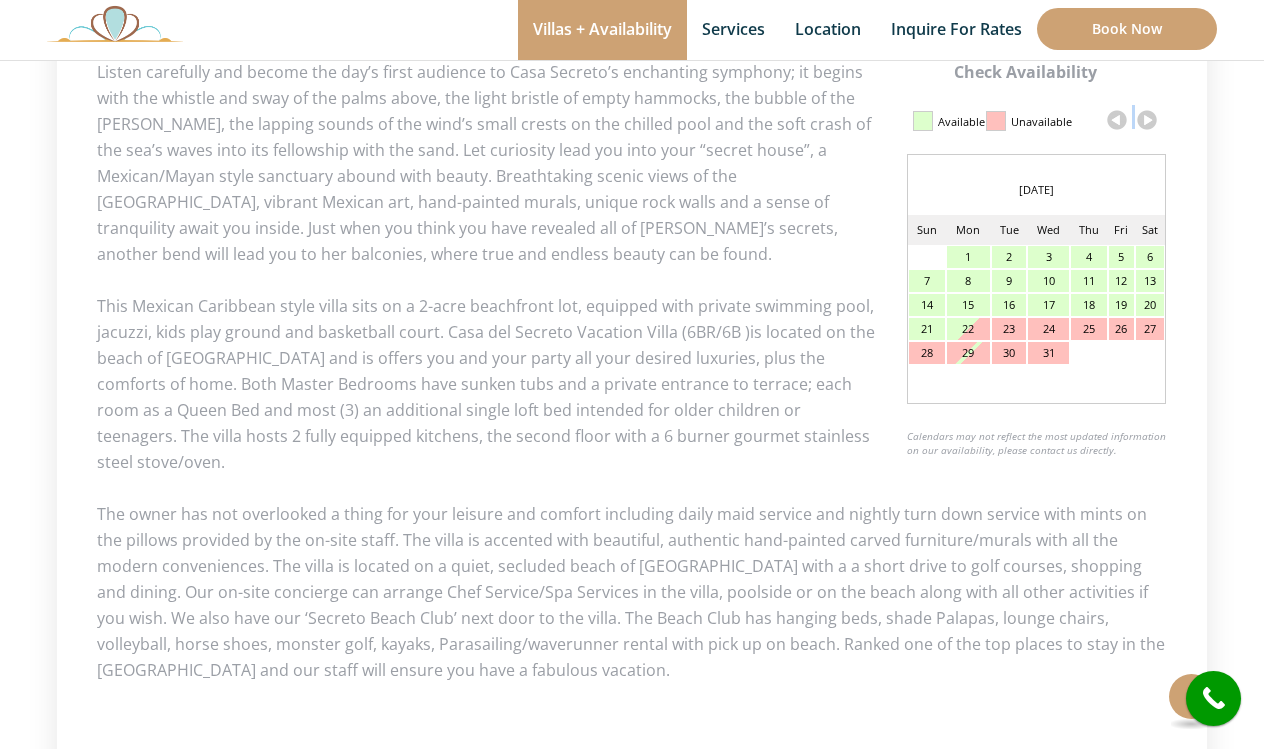 click at bounding box center (1147, 120) 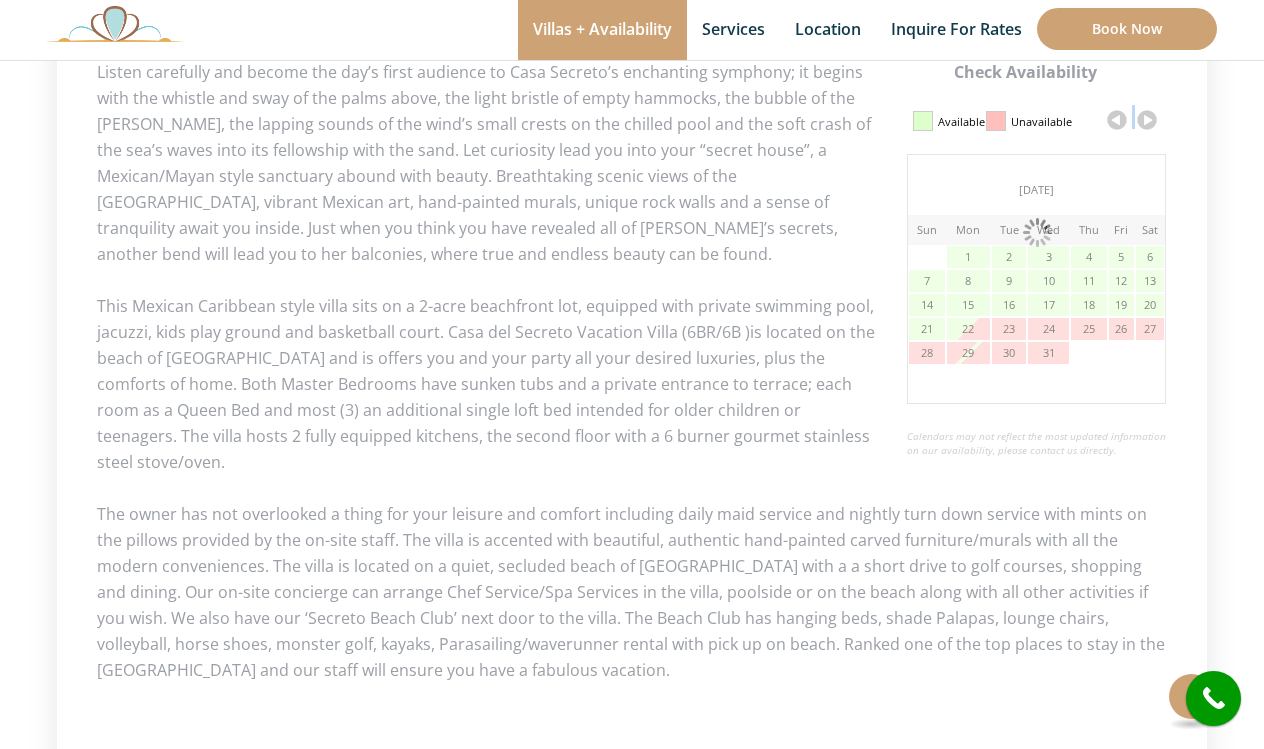 click at bounding box center (1147, 120) 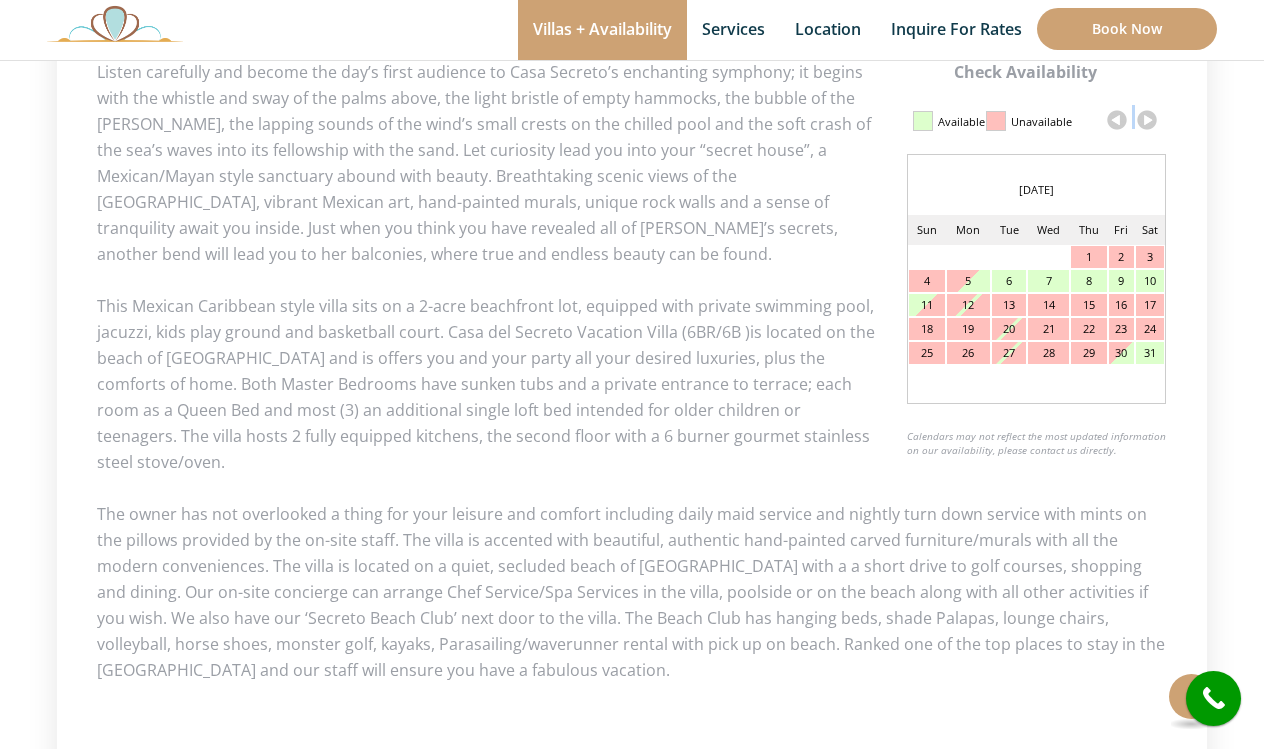 click at bounding box center (1147, 120) 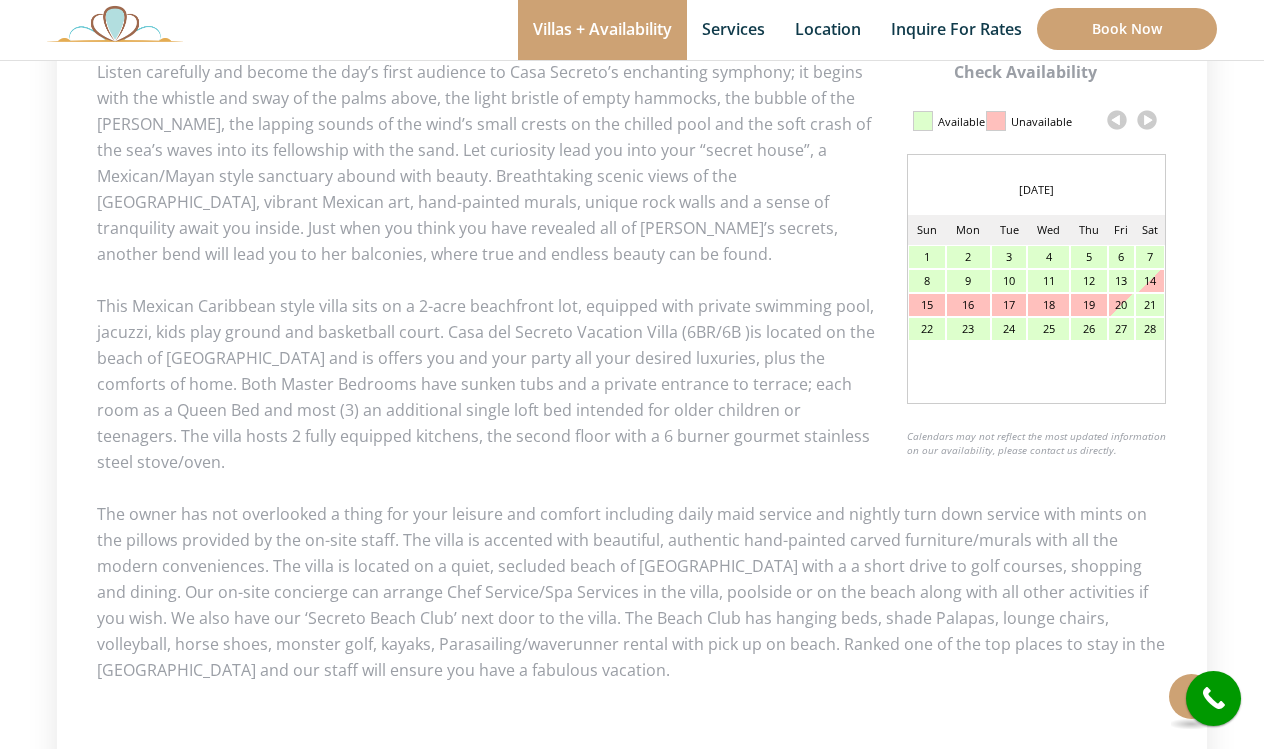 click at bounding box center [1147, 120] 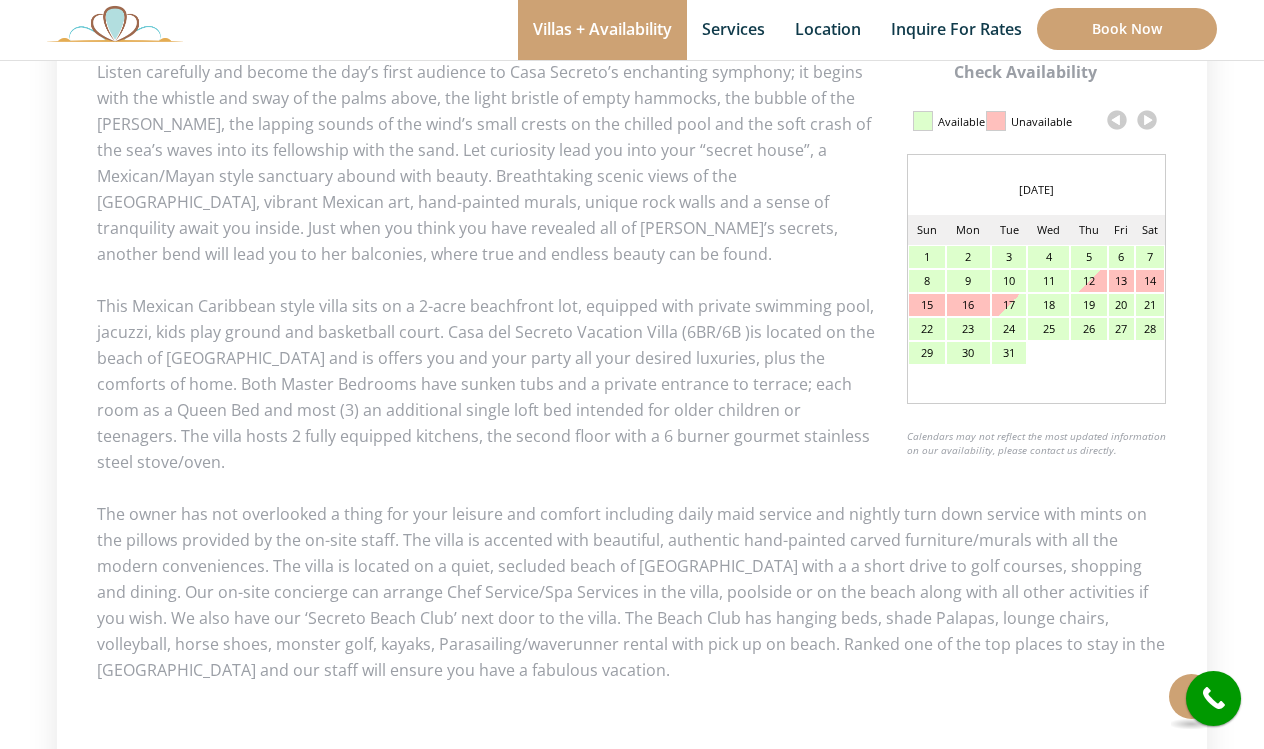 click at bounding box center [1147, 120] 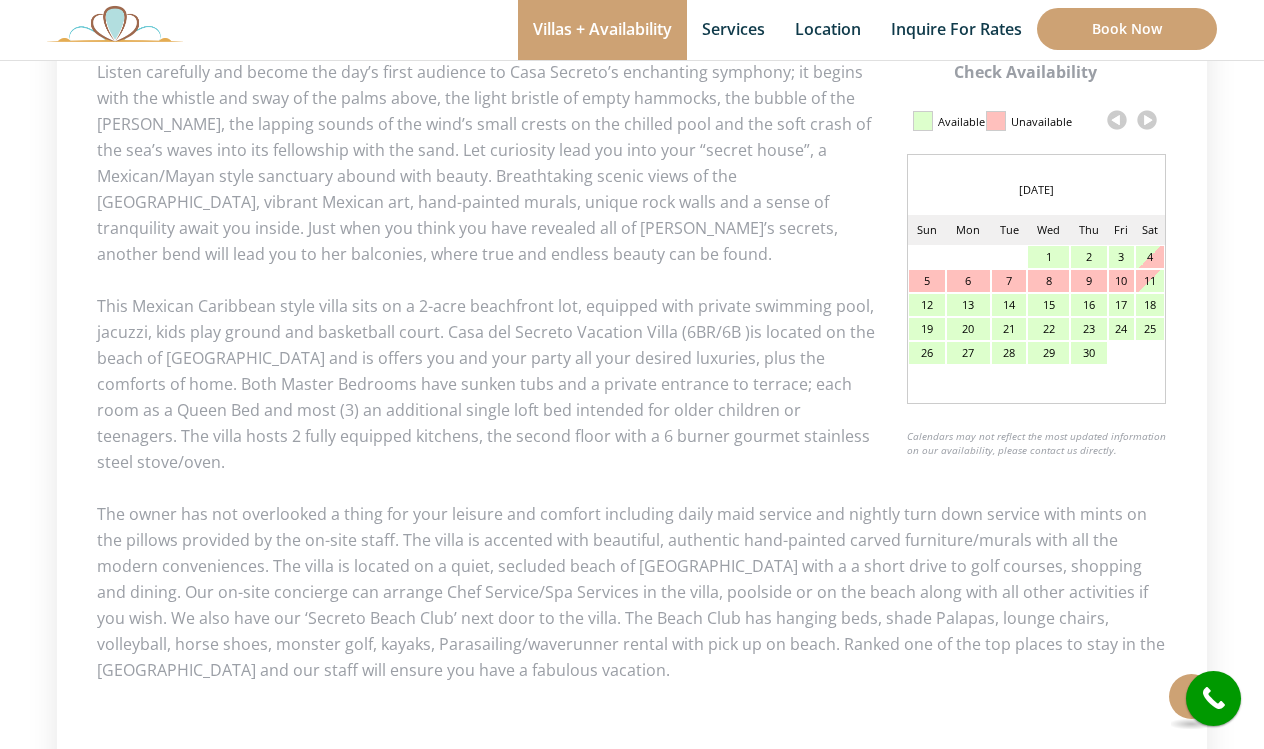 click at bounding box center [1147, 120] 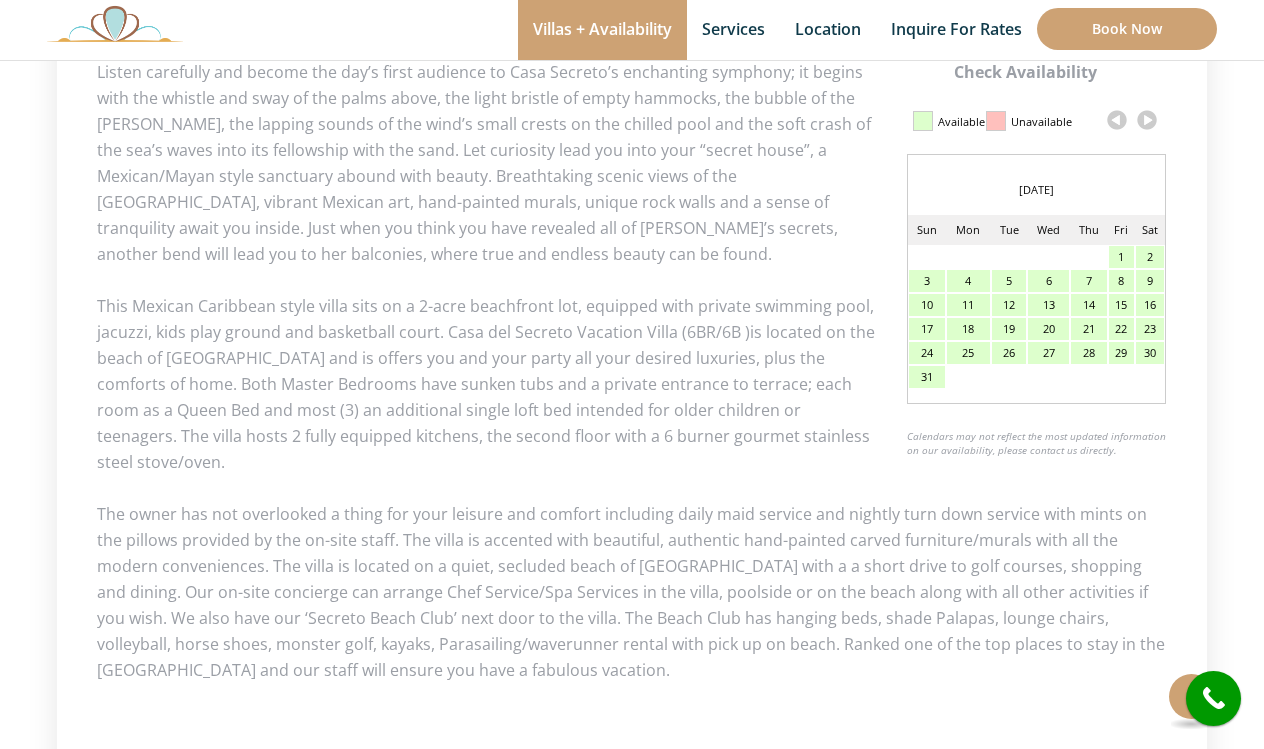 click at bounding box center [1147, 120] 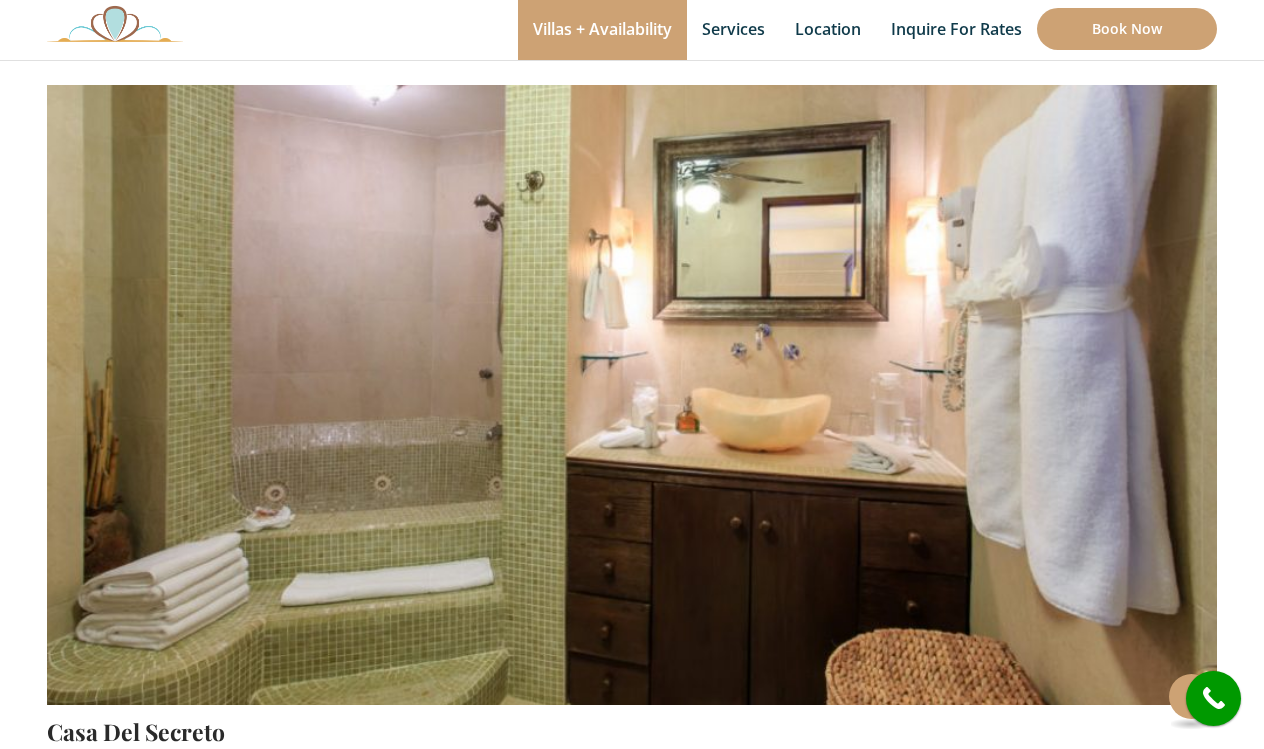 scroll, scrollTop: 161, scrollLeft: 0, axis: vertical 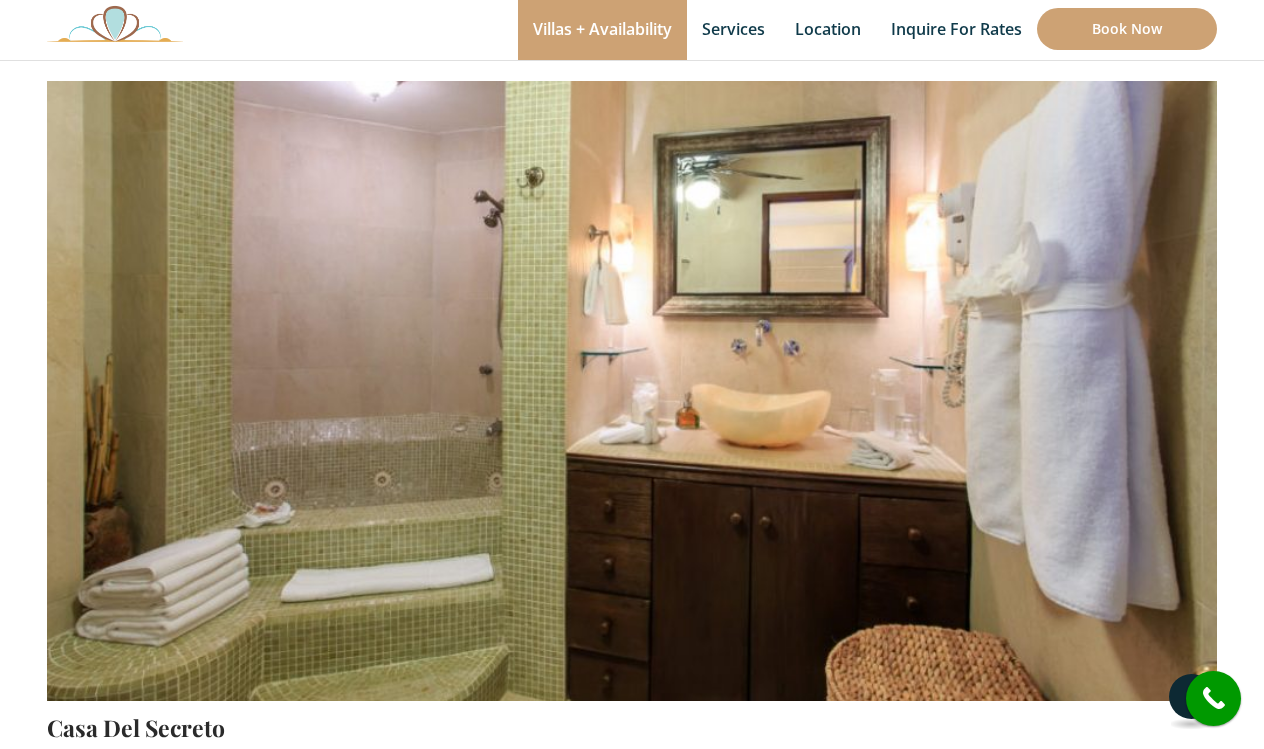click at bounding box center [1191, 696] 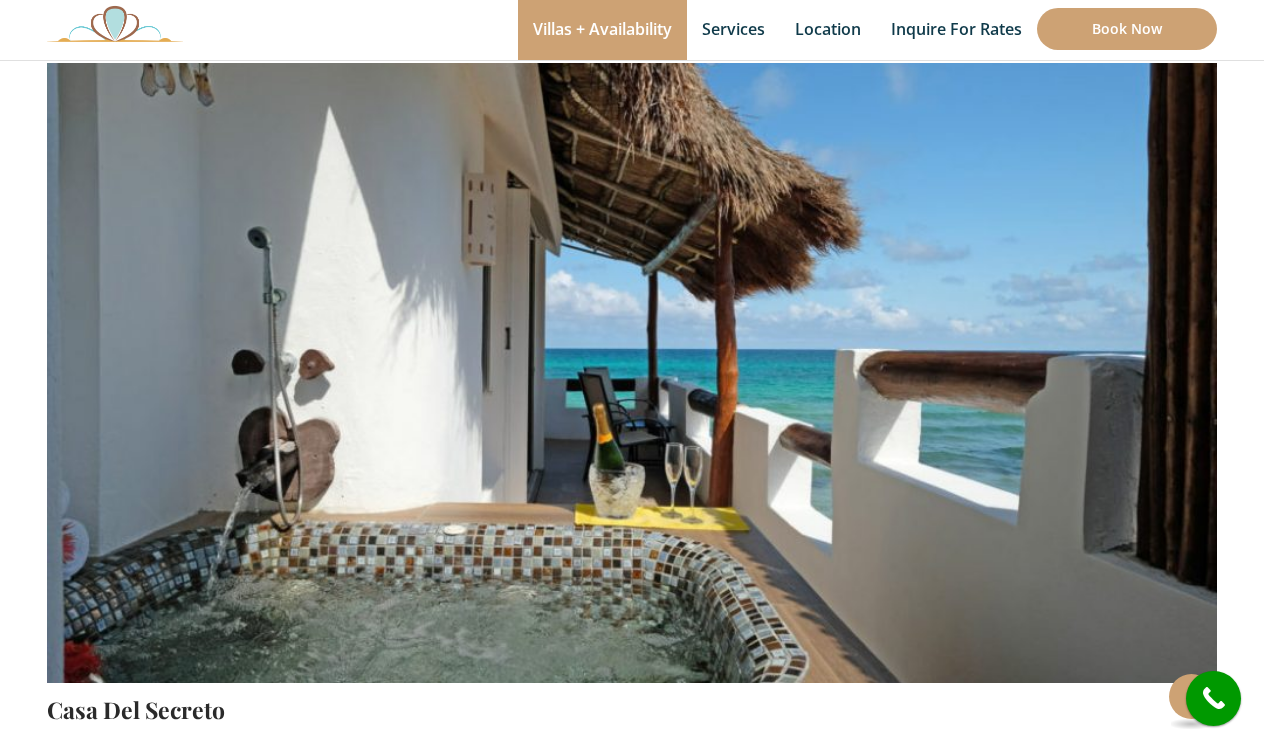 scroll, scrollTop: 179, scrollLeft: 0, axis: vertical 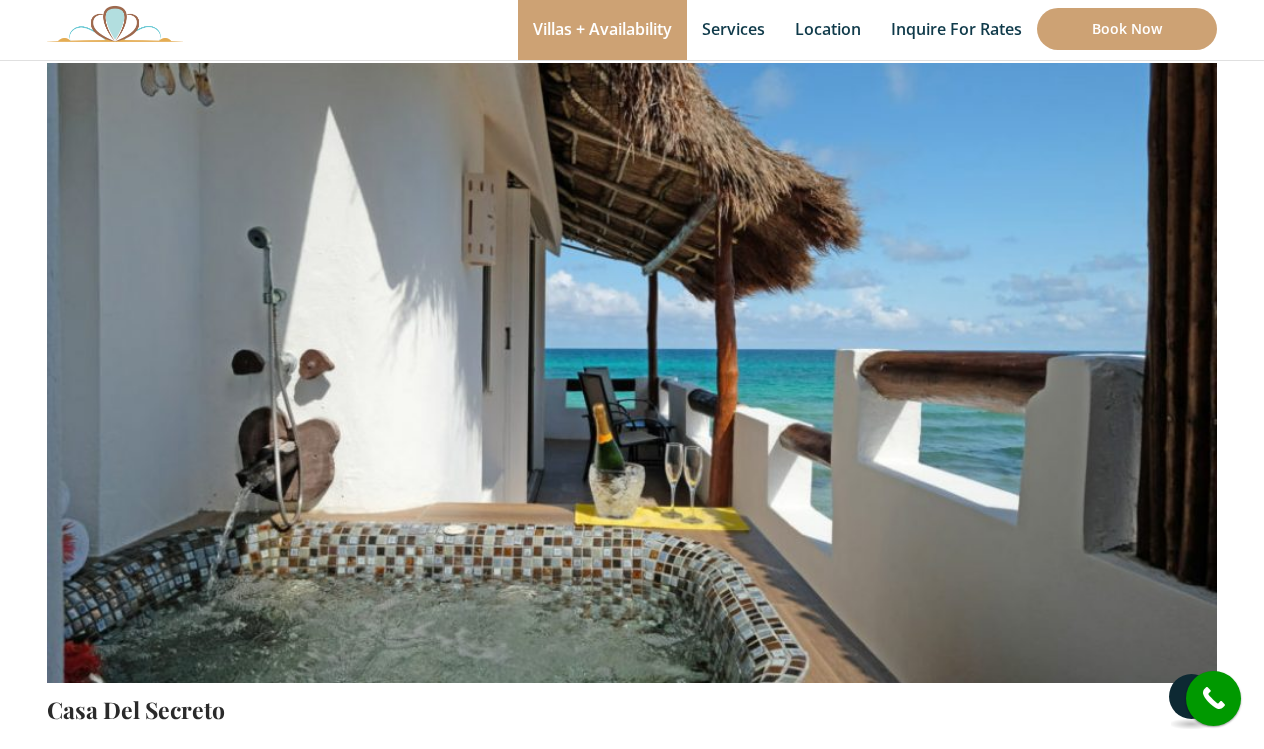 click at bounding box center (1191, 696) 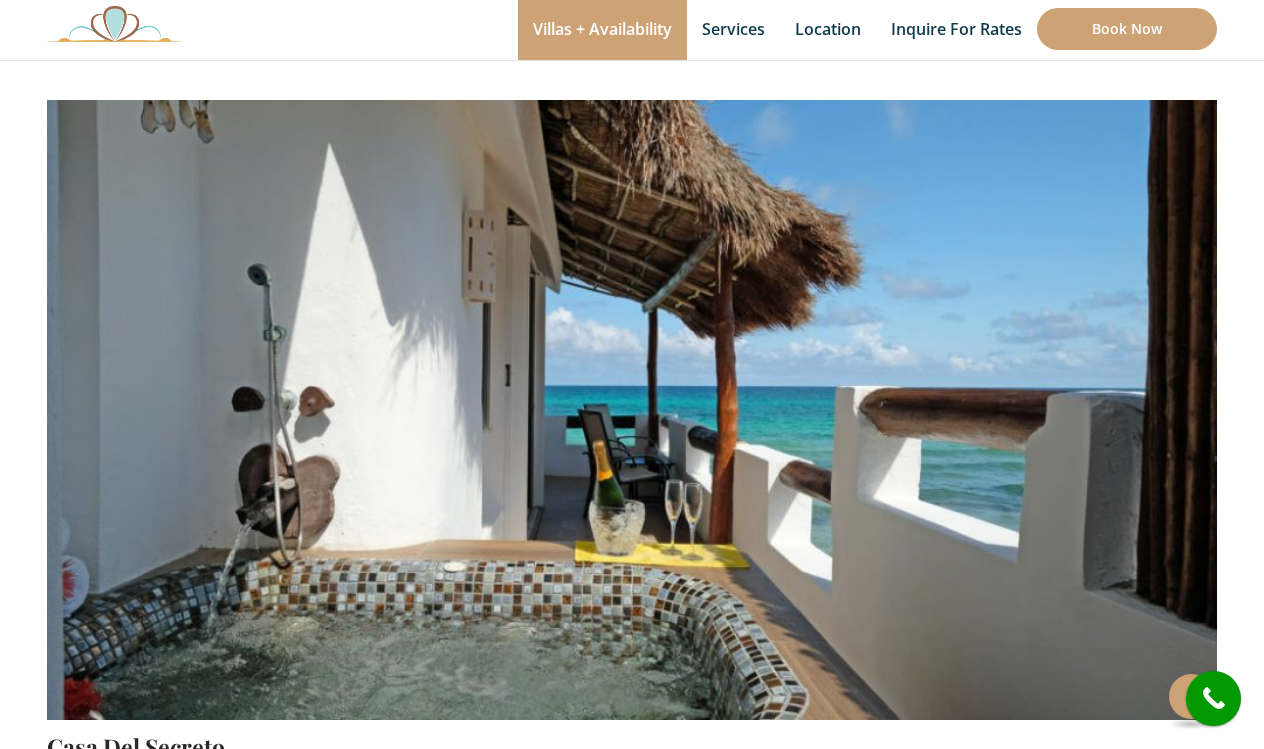 scroll, scrollTop: 153, scrollLeft: 0, axis: vertical 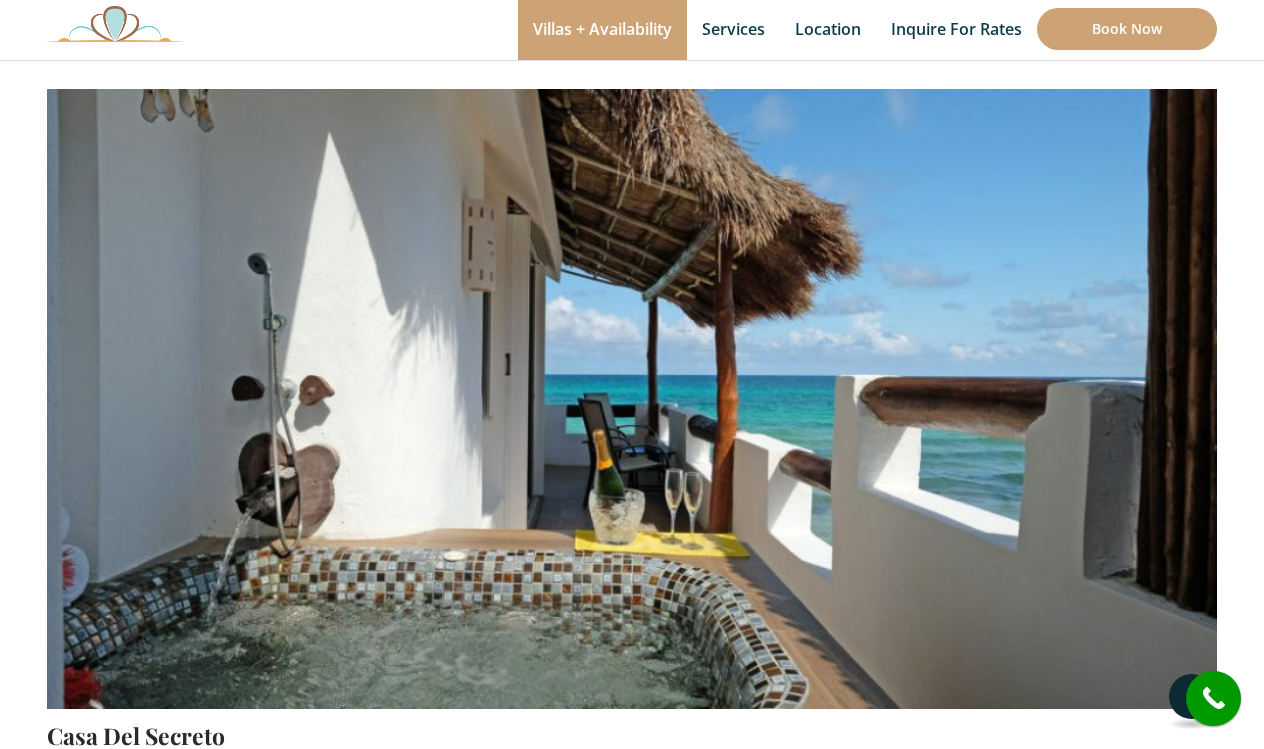 click at bounding box center (1191, 696) 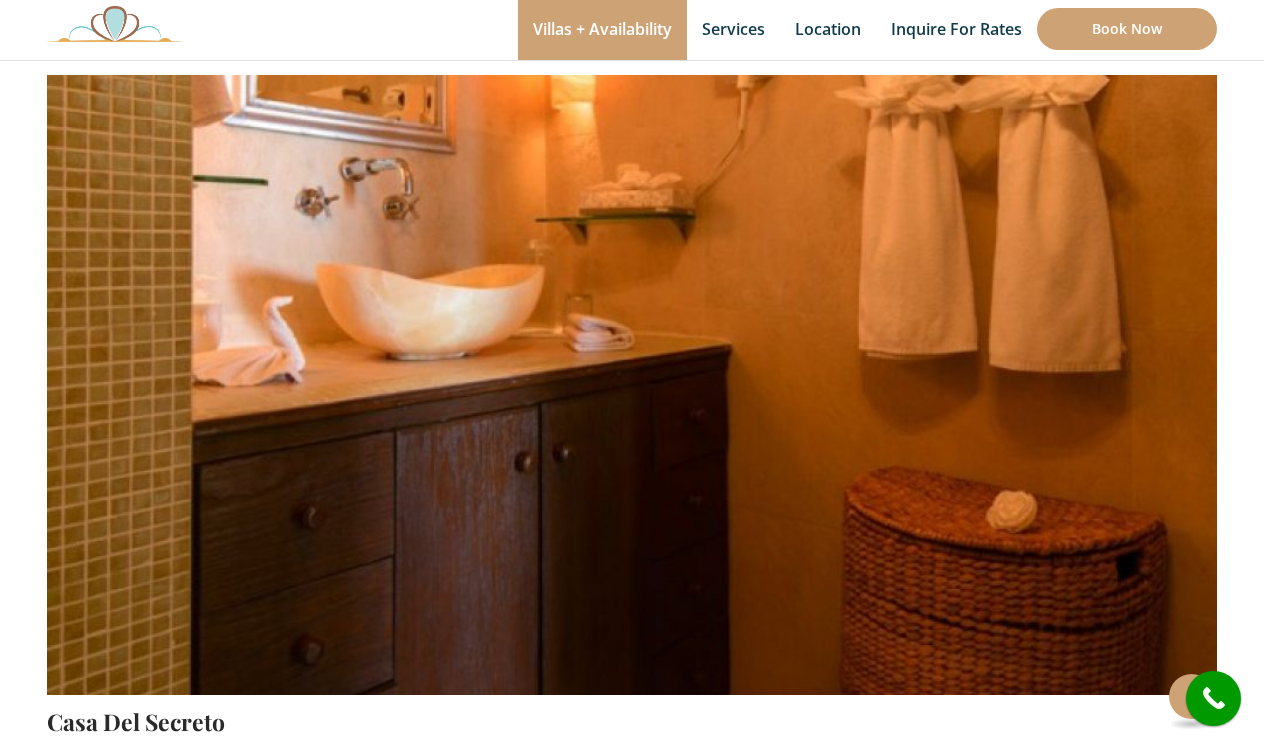 scroll, scrollTop: 178, scrollLeft: 0, axis: vertical 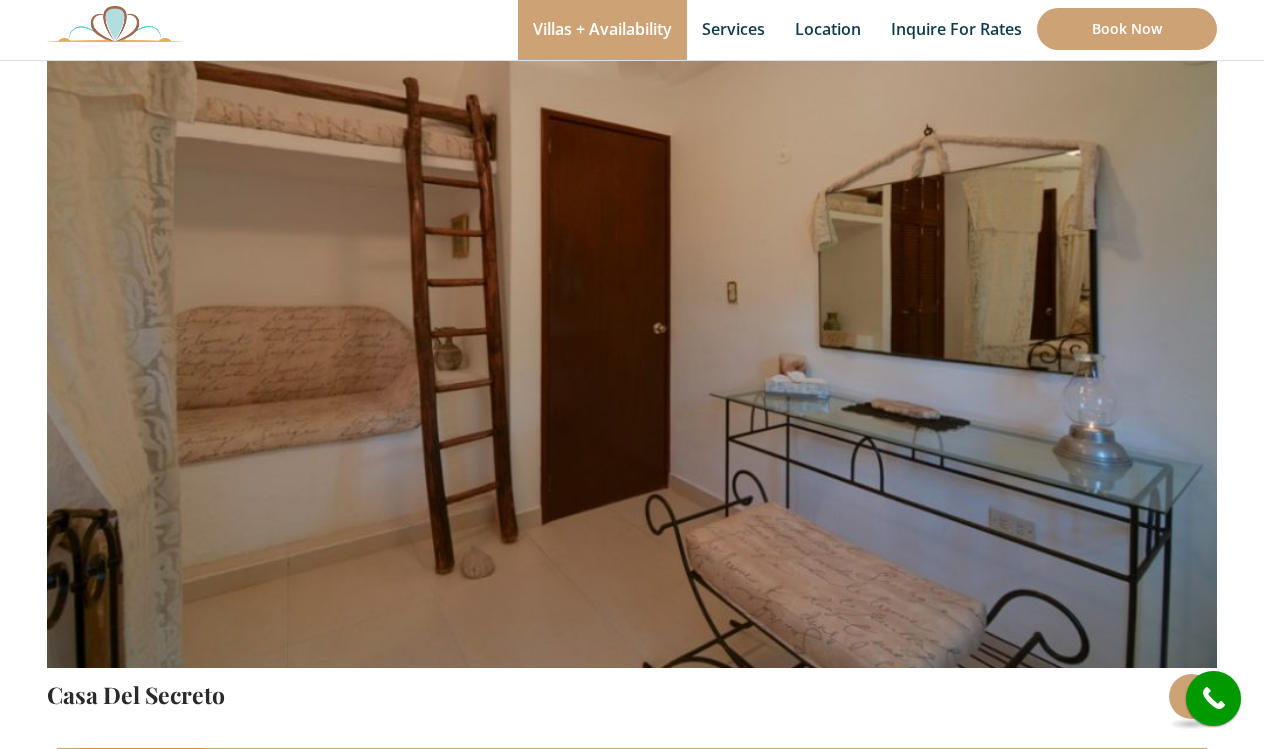 click on "Check Availability This Room
Casa Del Secreto
Price
Starting From:
$1,425.0
Night
Description" at bounding box center (632, 1067) 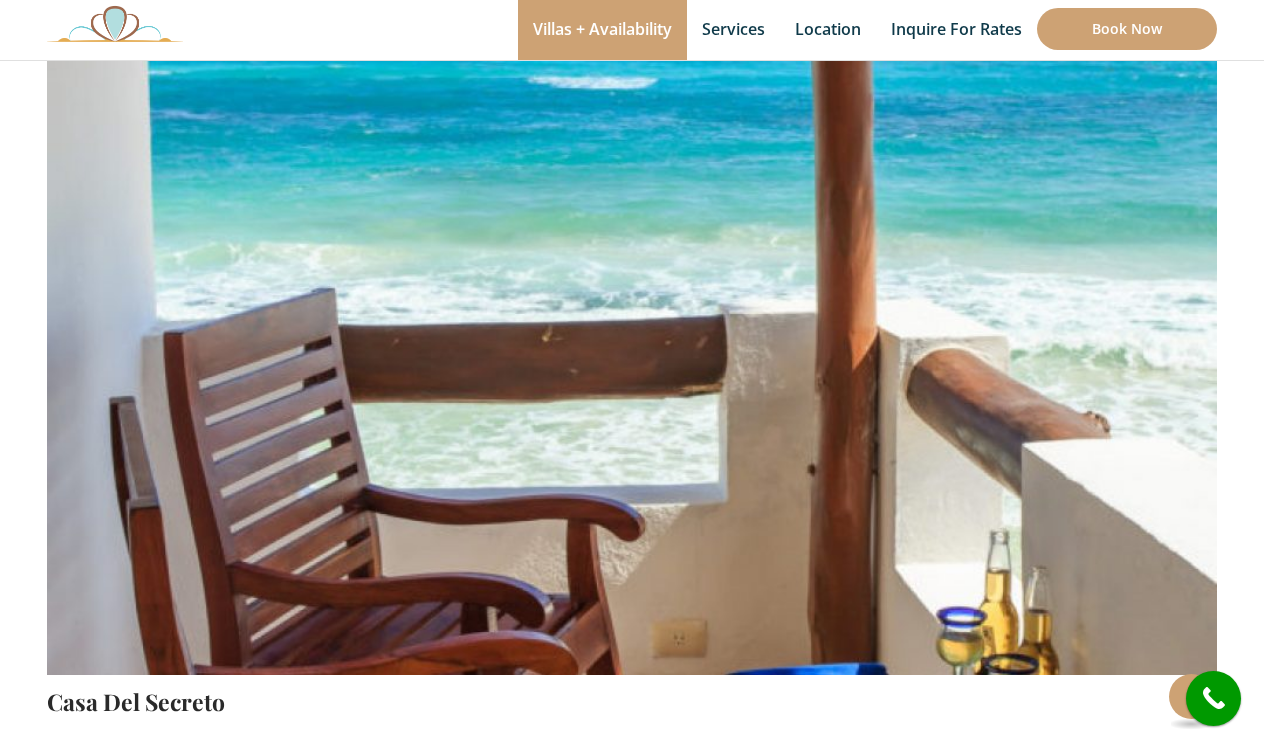 scroll, scrollTop: 202, scrollLeft: 0, axis: vertical 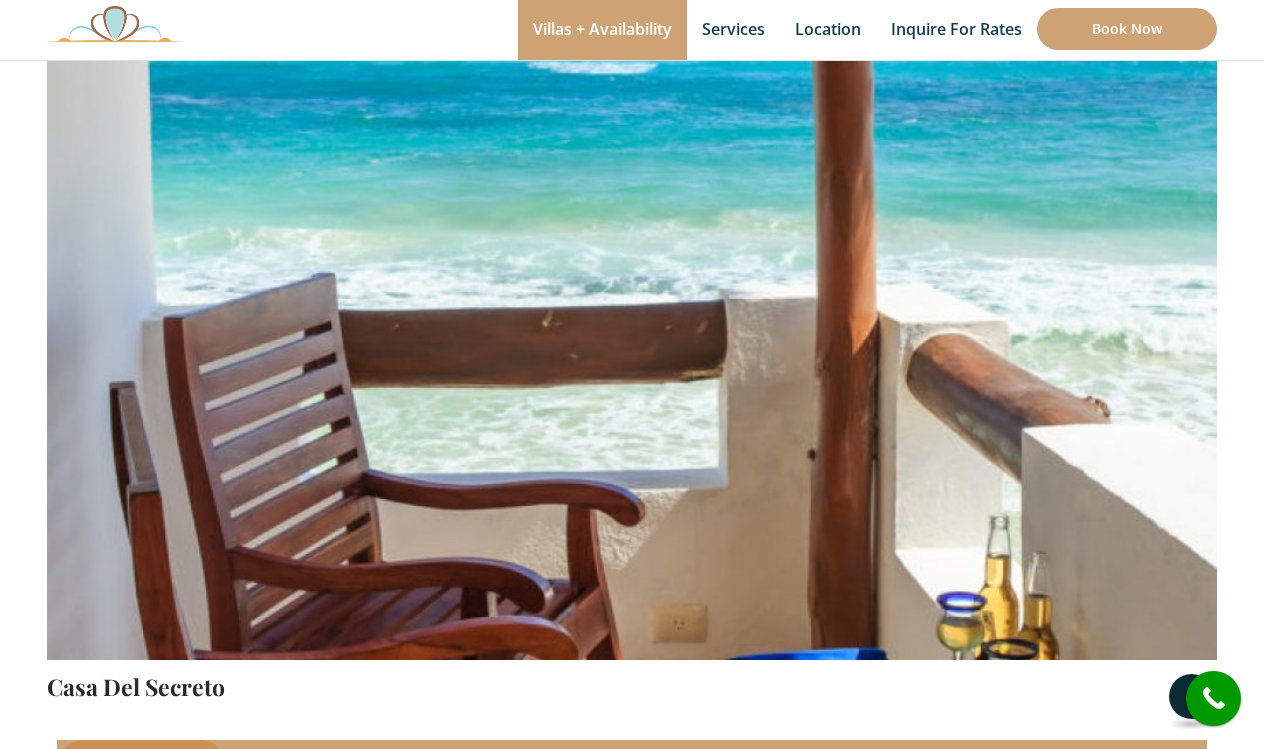 click at bounding box center [1191, 696] 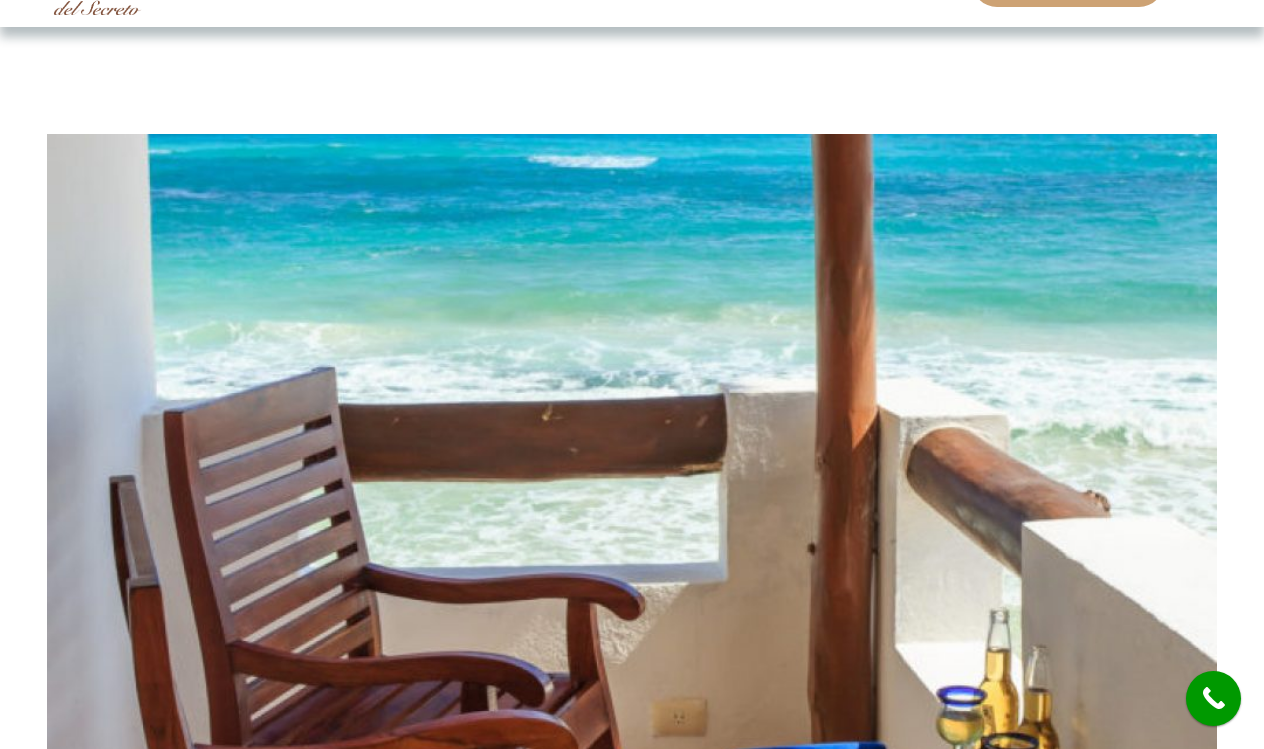 scroll, scrollTop: 106, scrollLeft: 0, axis: vertical 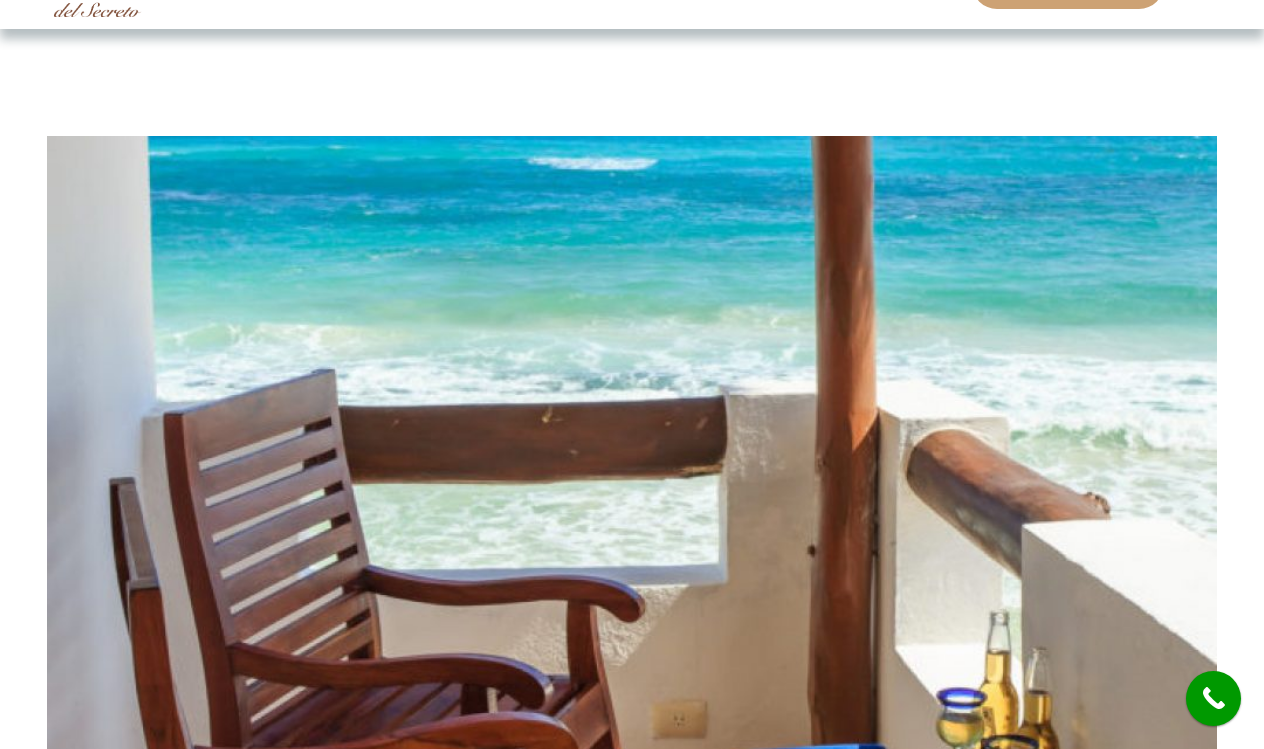 click at bounding box center [632, 371] 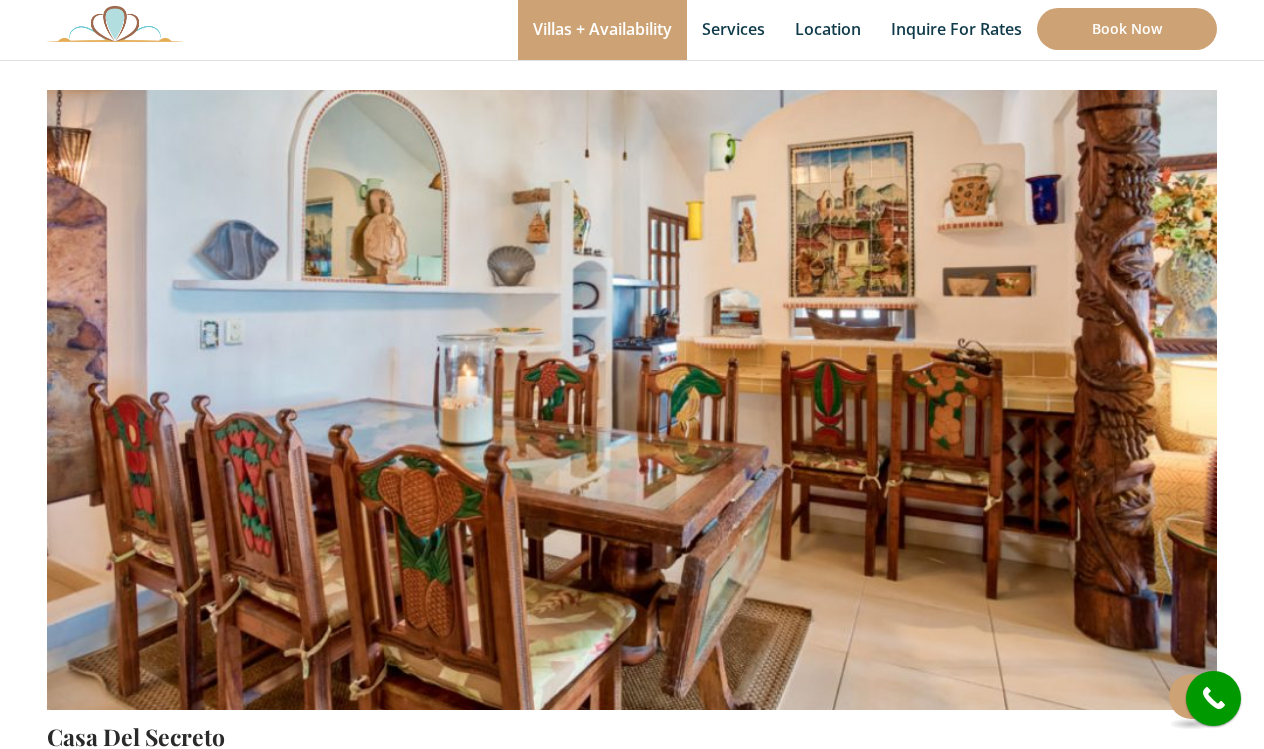 scroll, scrollTop: 152, scrollLeft: 0, axis: vertical 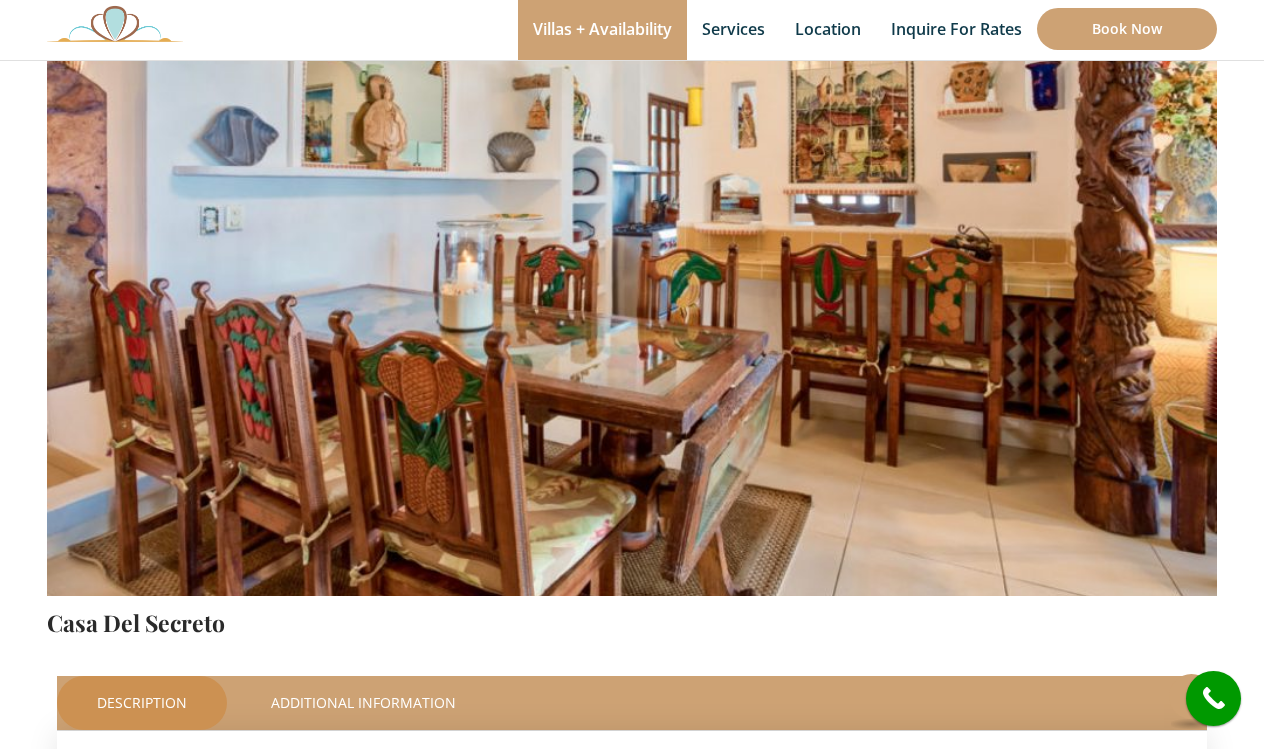 click on "Check Availability This Room
Casa Del Secreto
Price
Starting From:
$1,425.0
Night
Description" at bounding box center [632, 989] 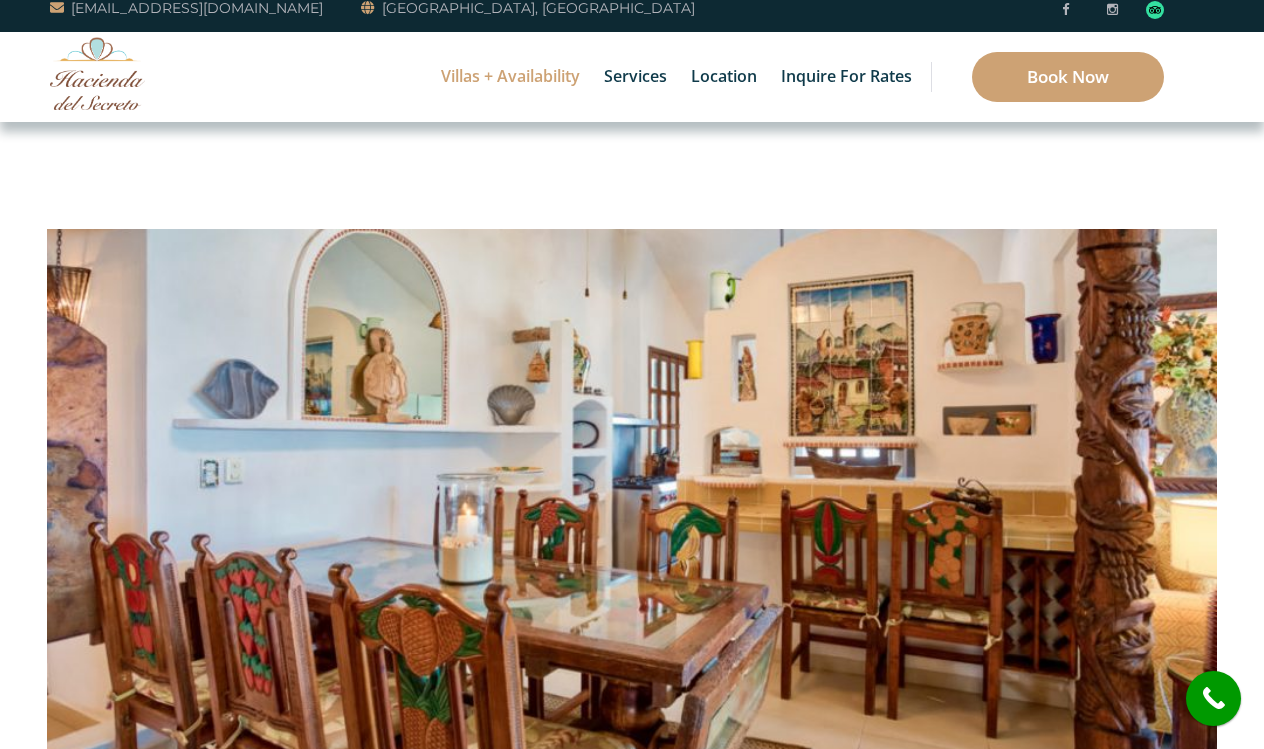scroll, scrollTop: 1, scrollLeft: 0, axis: vertical 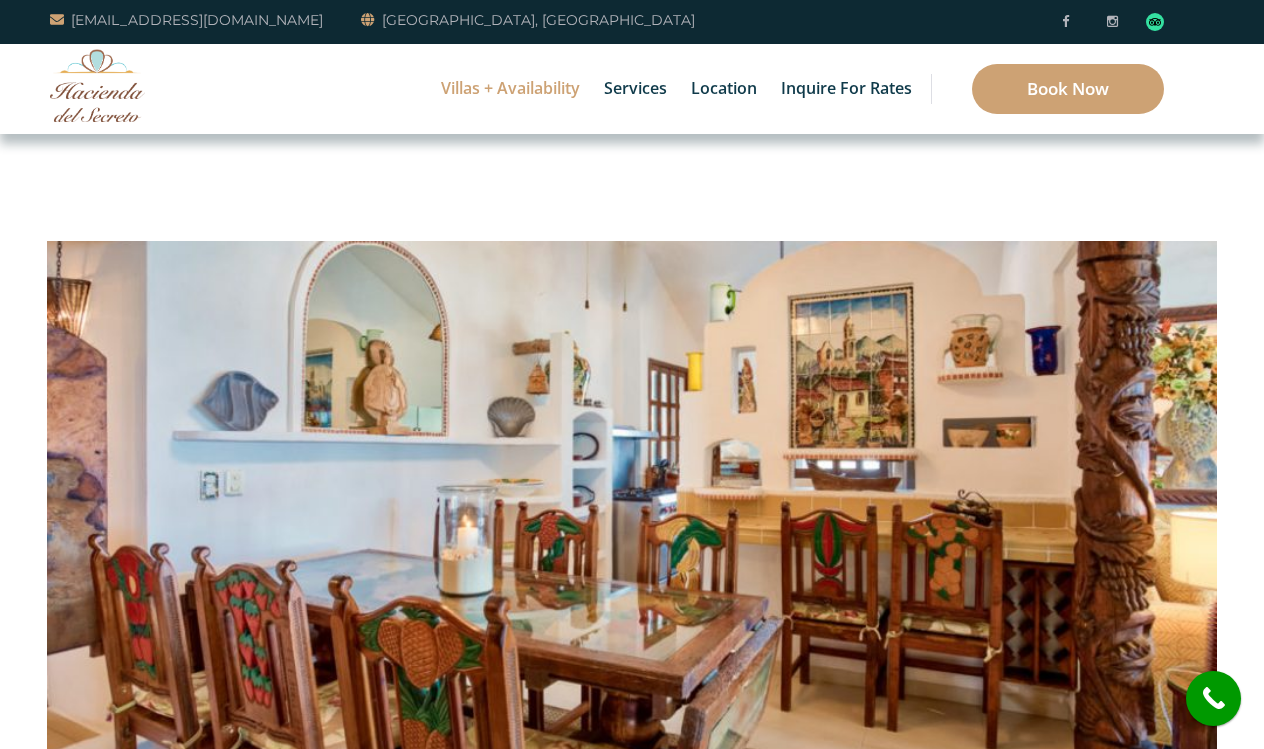 drag, startPoint x: 934, startPoint y: 367, endPoint x: 819, endPoint y: 444, distance: 138.39798 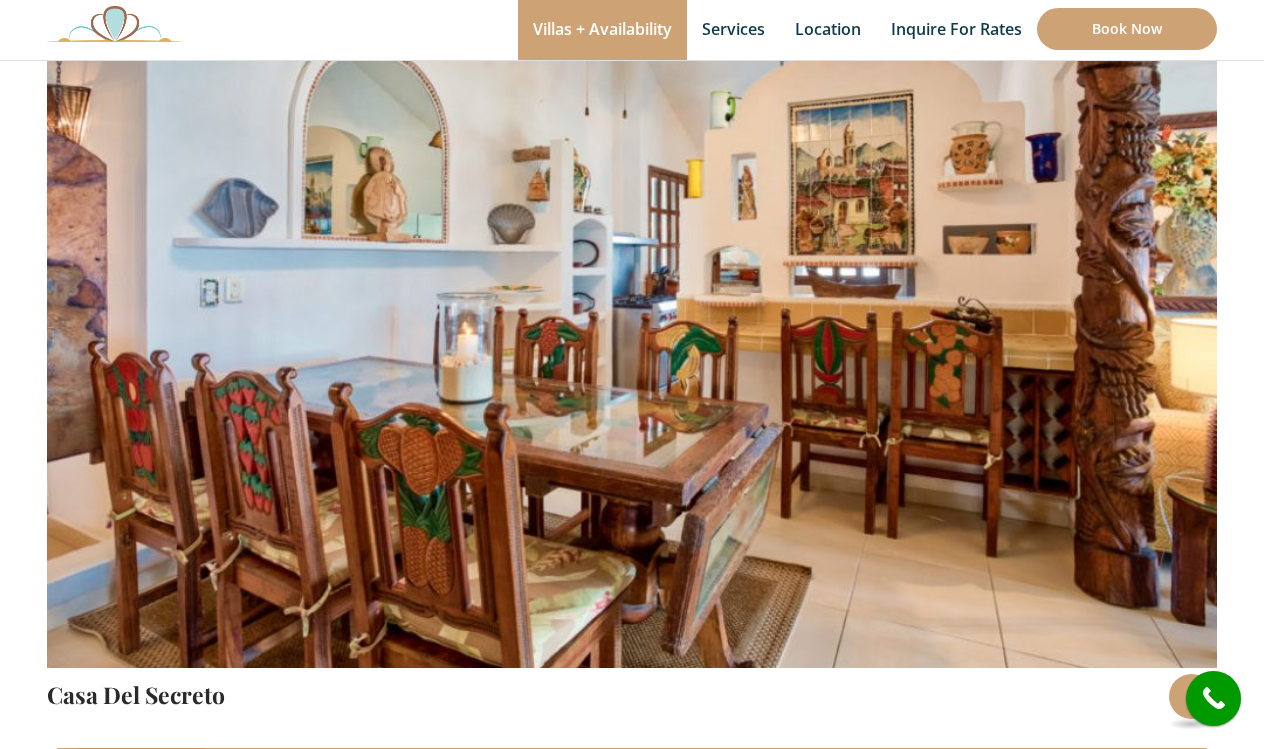 scroll, scrollTop: 195, scrollLeft: 0, axis: vertical 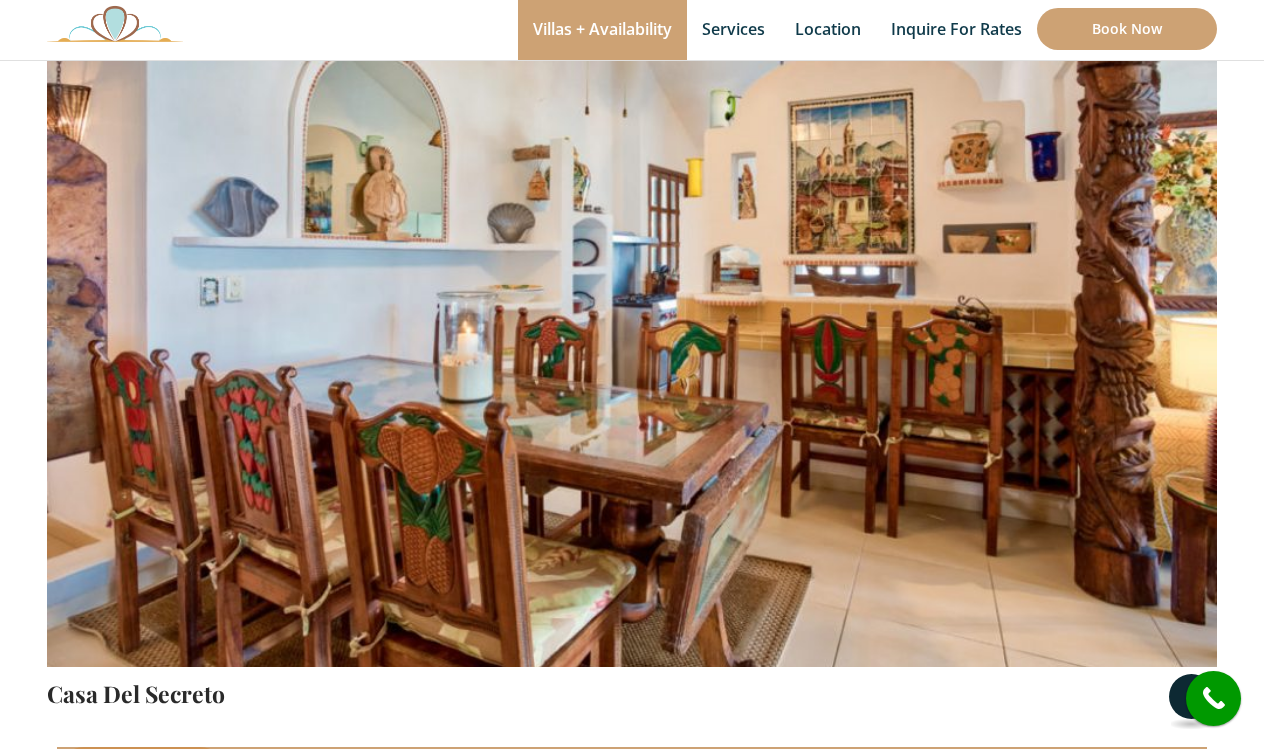 click at bounding box center (1191, 696) 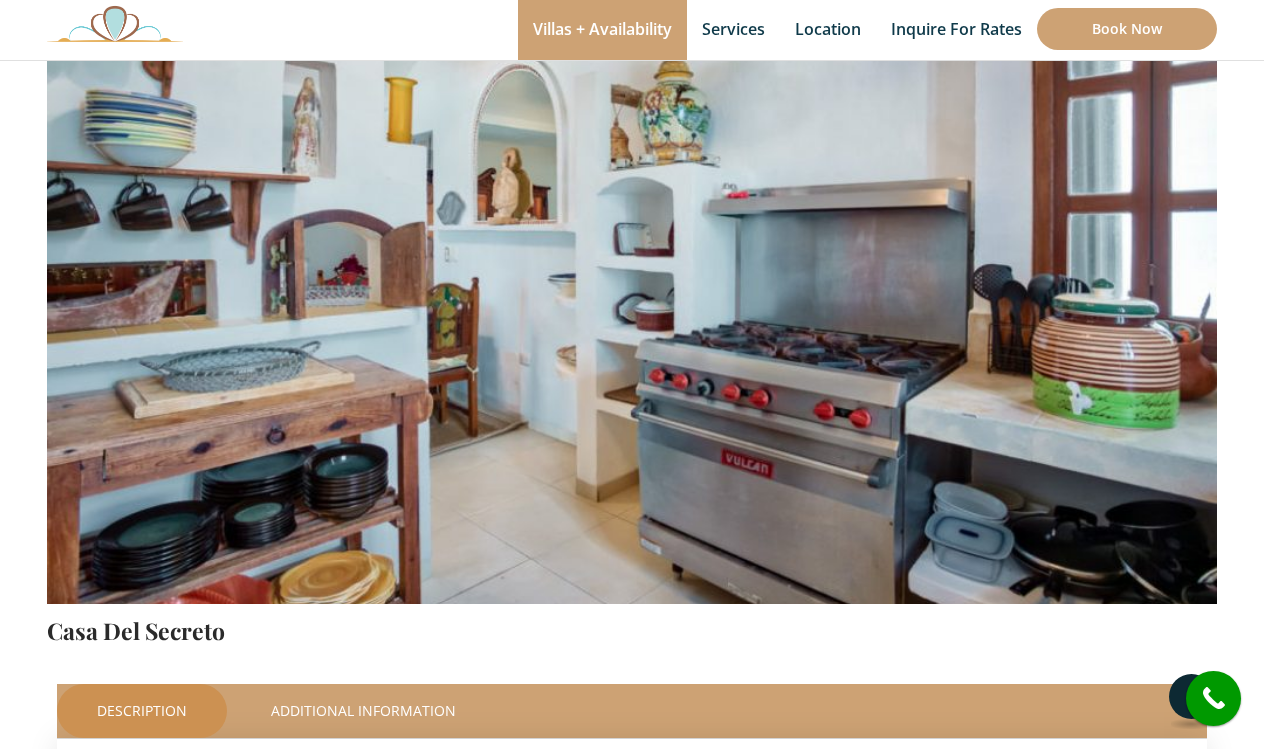 scroll, scrollTop: 269, scrollLeft: 0, axis: vertical 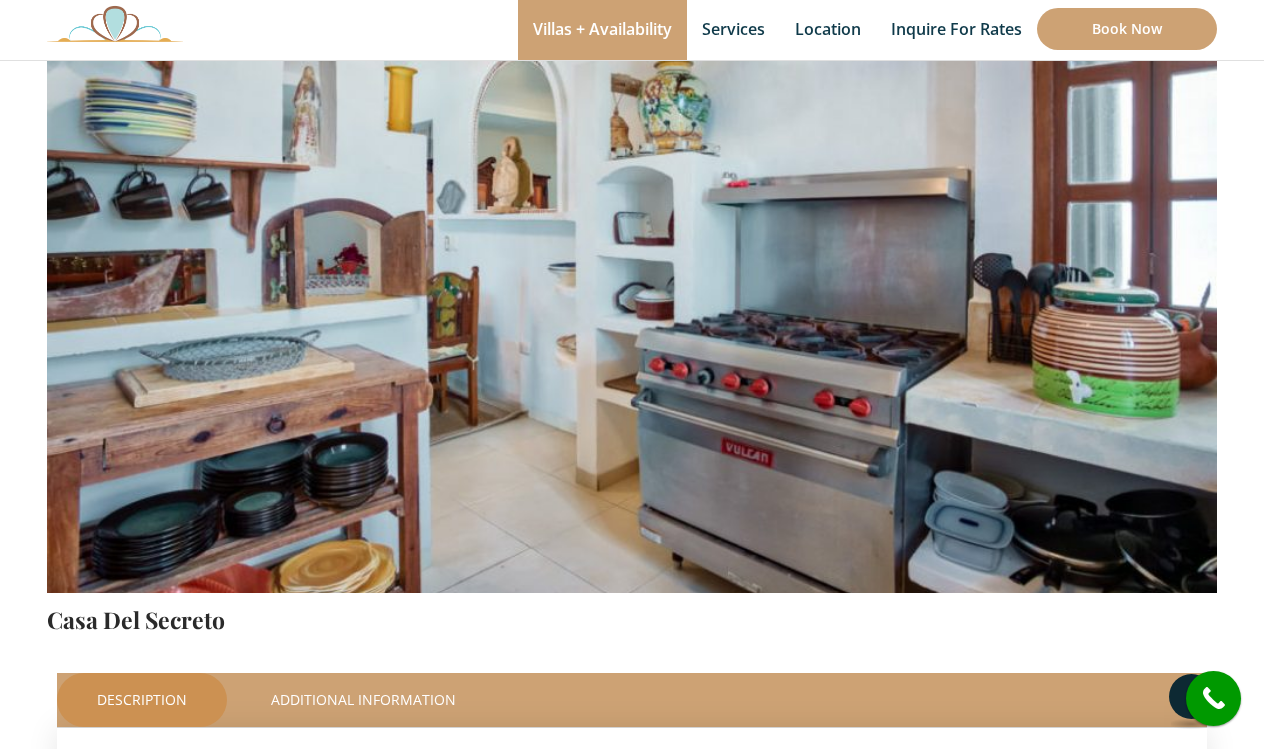 click at bounding box center [1191, 696] 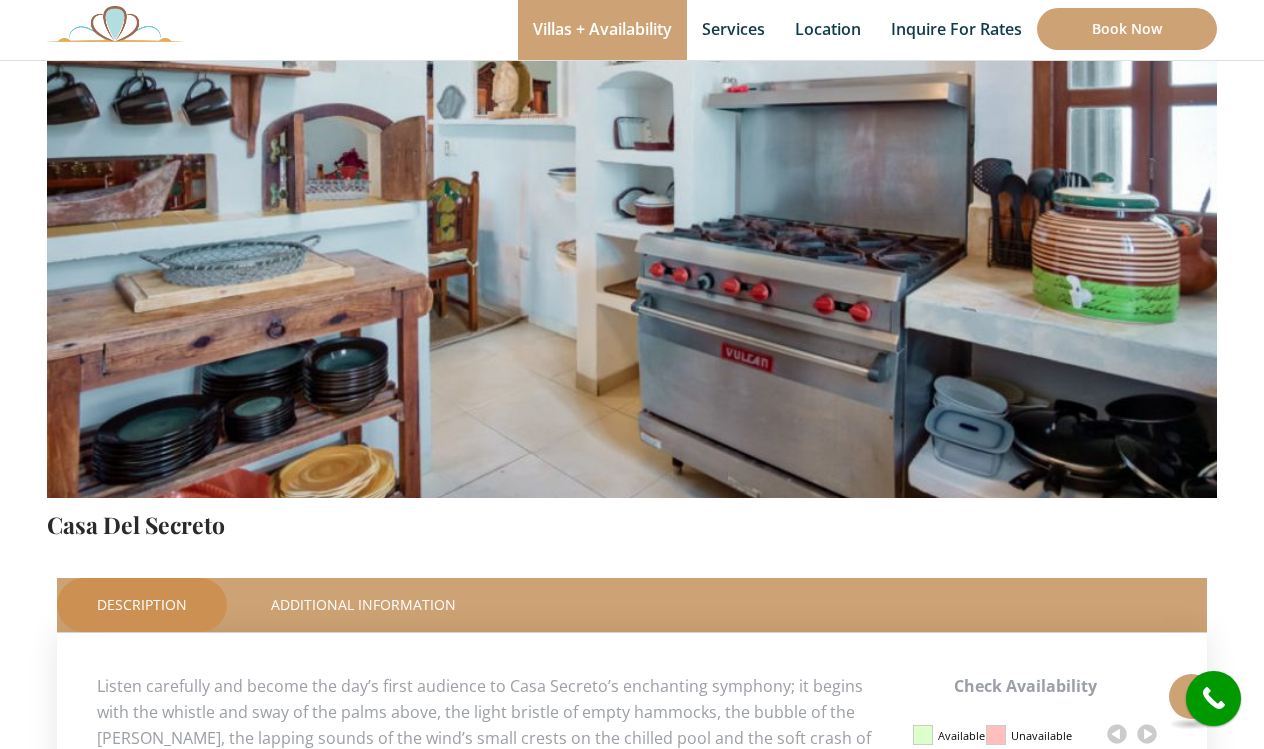scroll, scrollTop: 379, scrollLeft: 0, axis: vertical 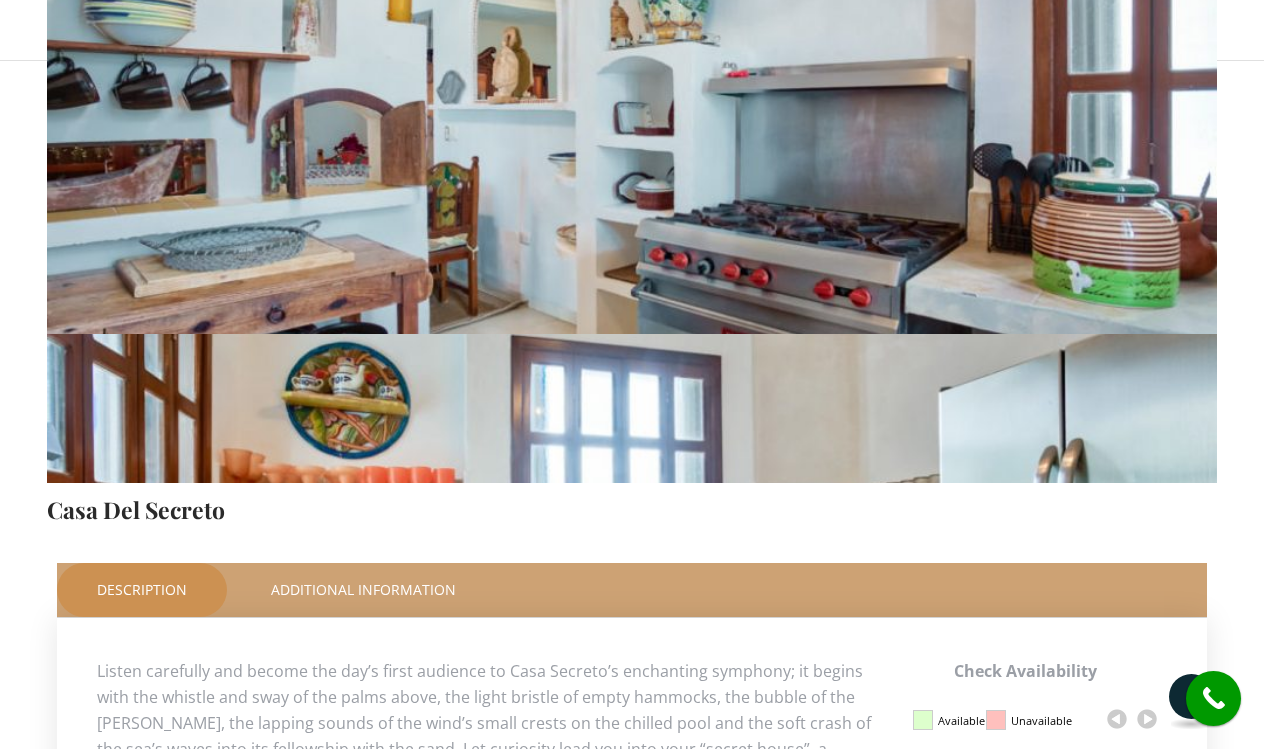 click at bounding box center (1191, 696) 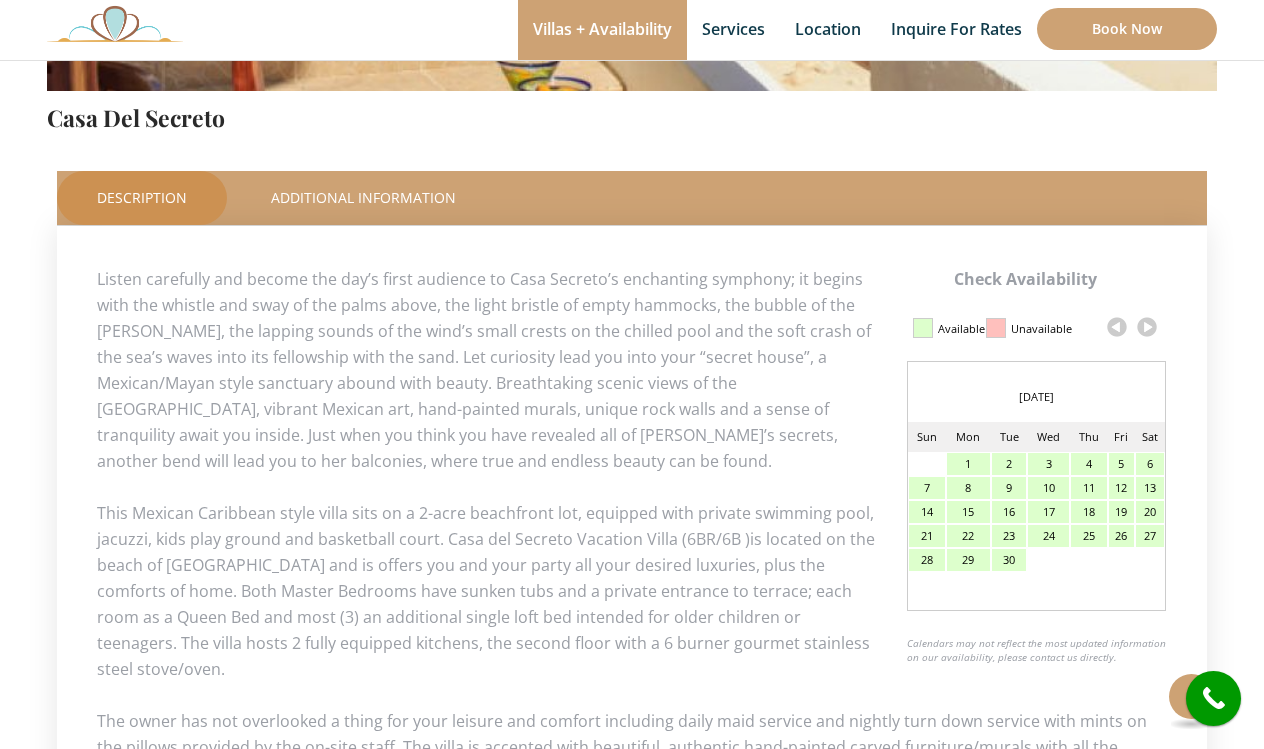 scroll, scrollTop: 888, scrollLeft: 0, axis: vertical 